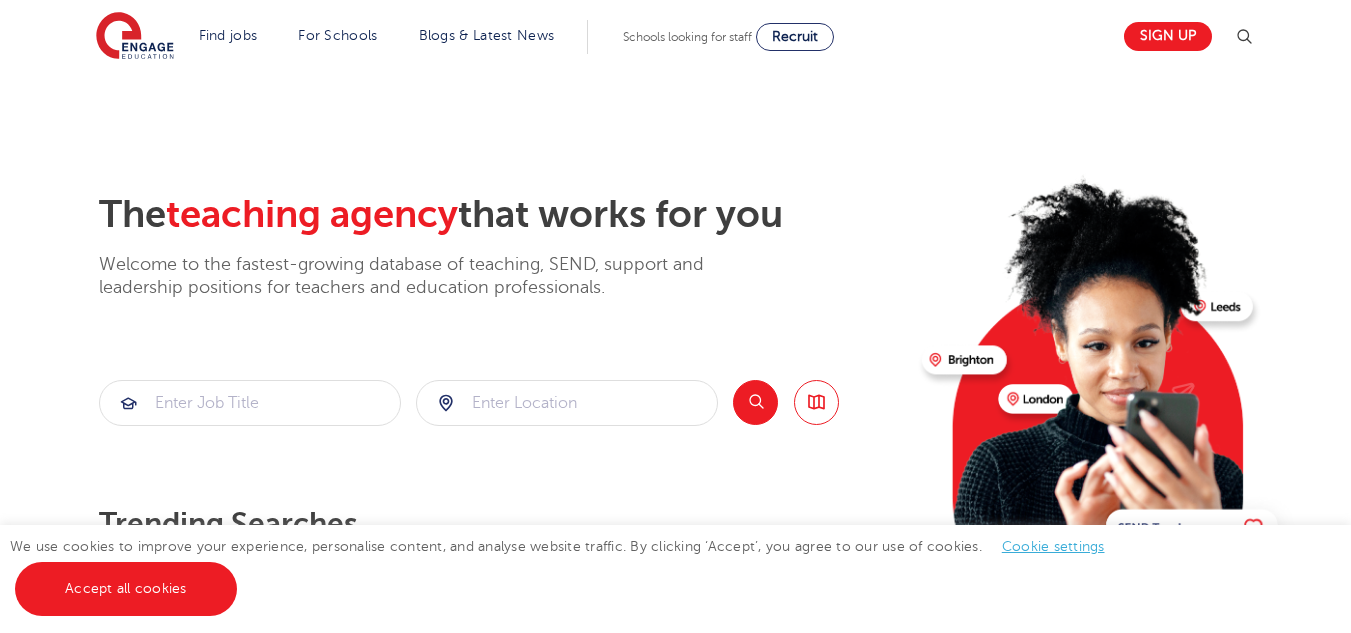 scroll, scrollTop: 0, scrollLeft: 0, axis: both 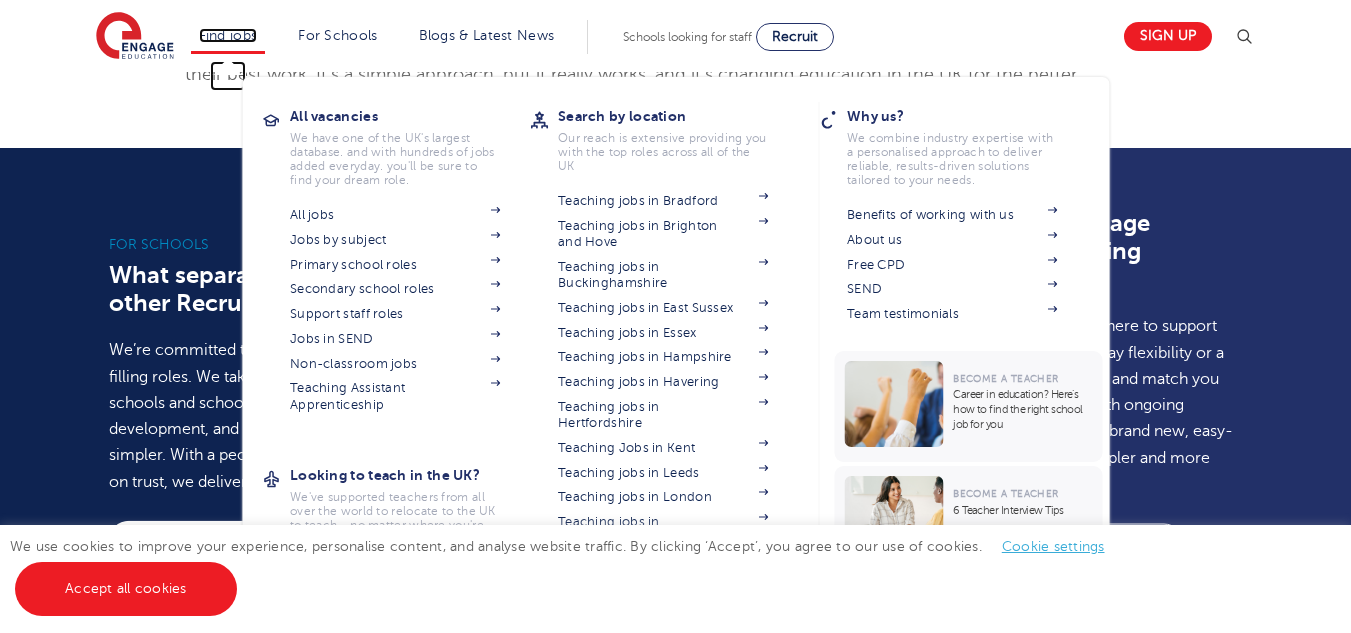 click on "Find jobs" at bounding box center (228, 35) 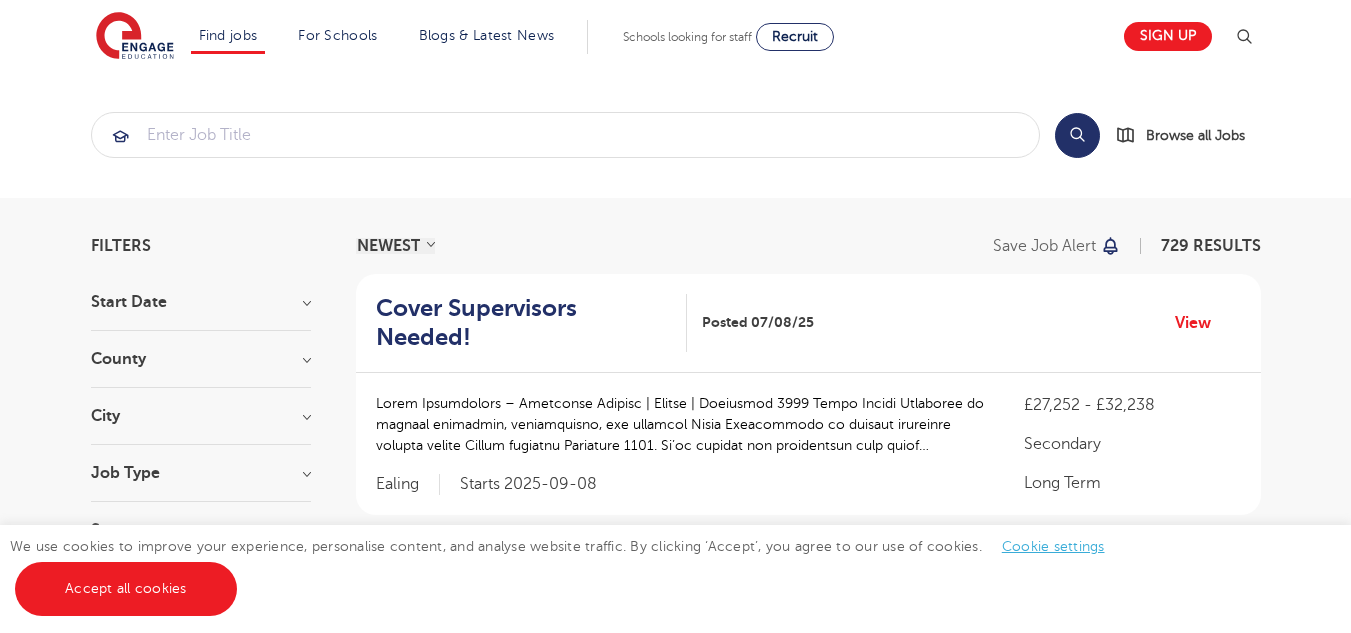 scroll, scrollTop: 0, scrollLeft: 0, axis: both 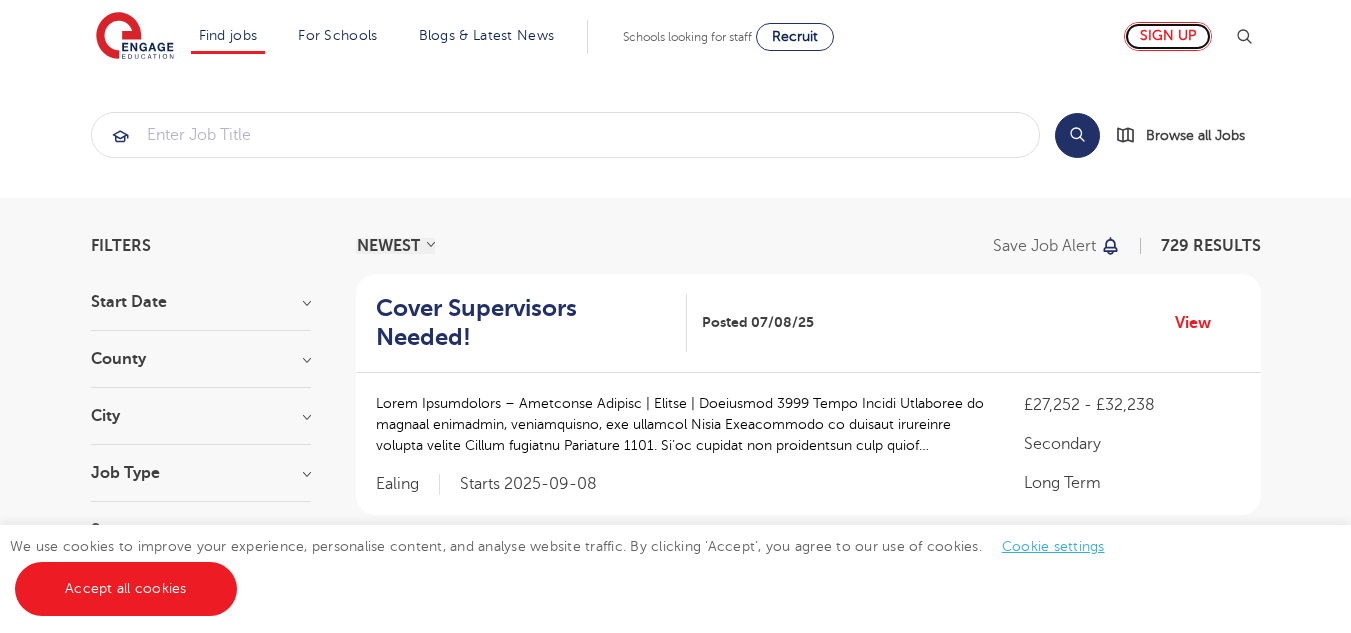 click on "Sign up" at bounding box center [1168, 36] 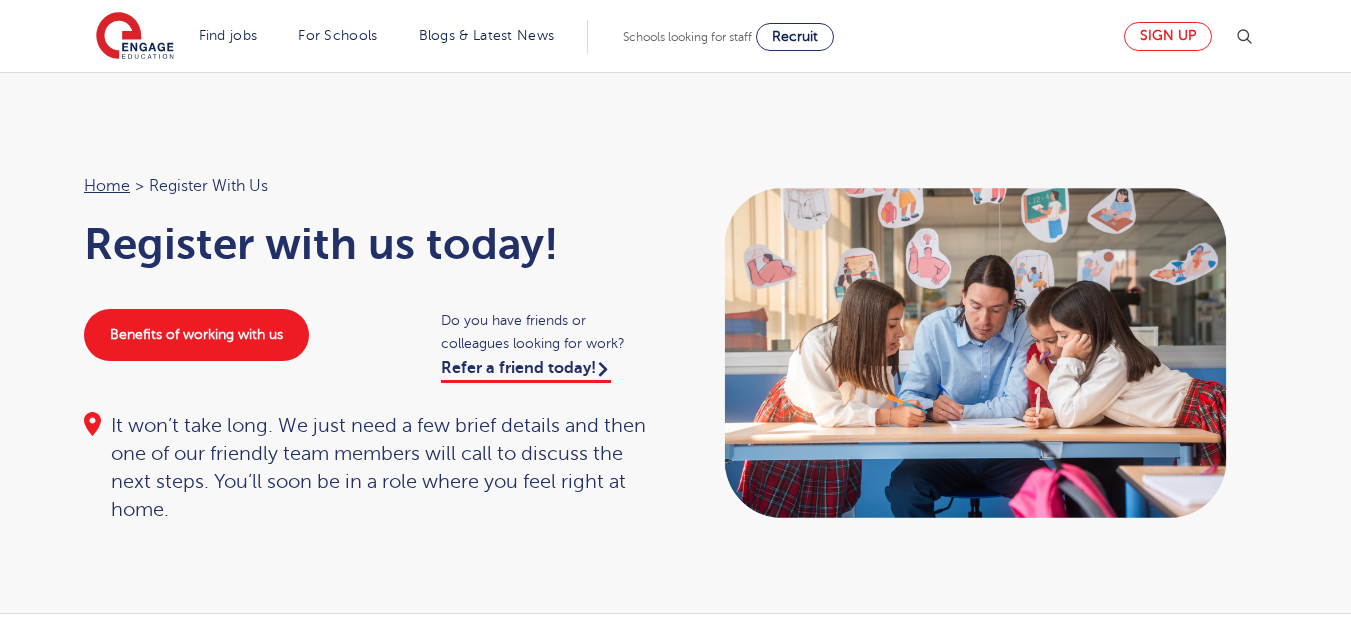 scroll, scrollTop: 0, scrollLeft: 0, axis: both 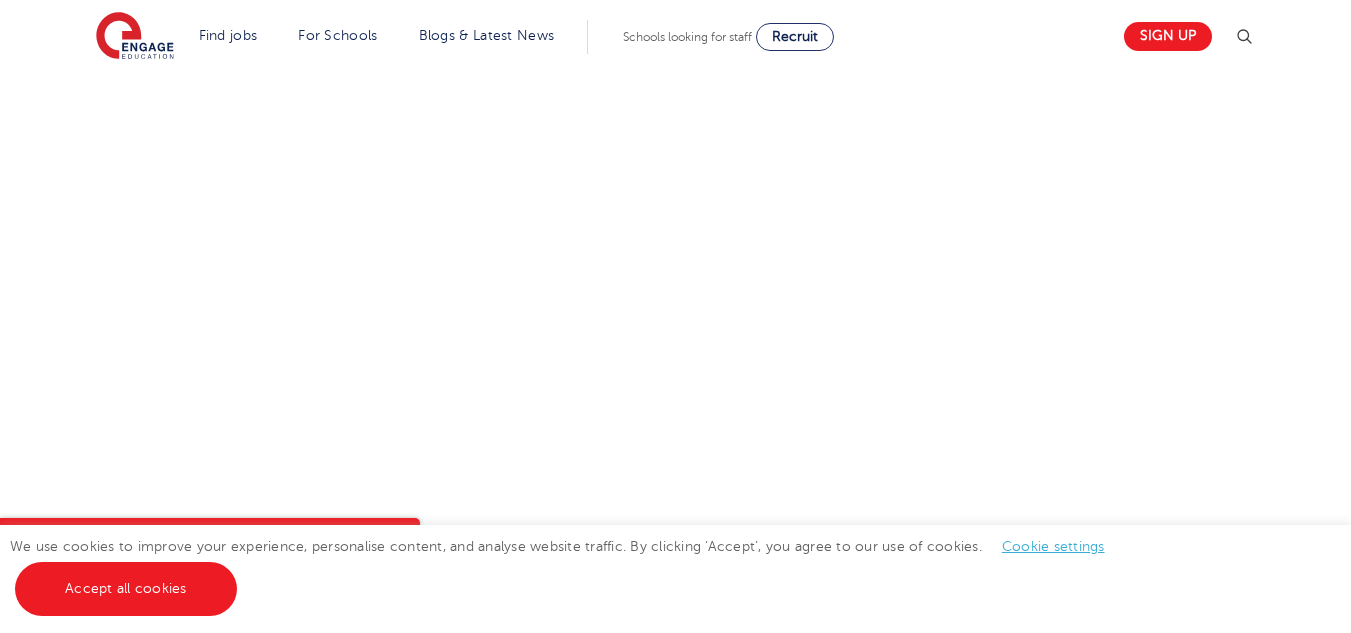 click on "Let us know more about you!" at bounding box center [675, 7] 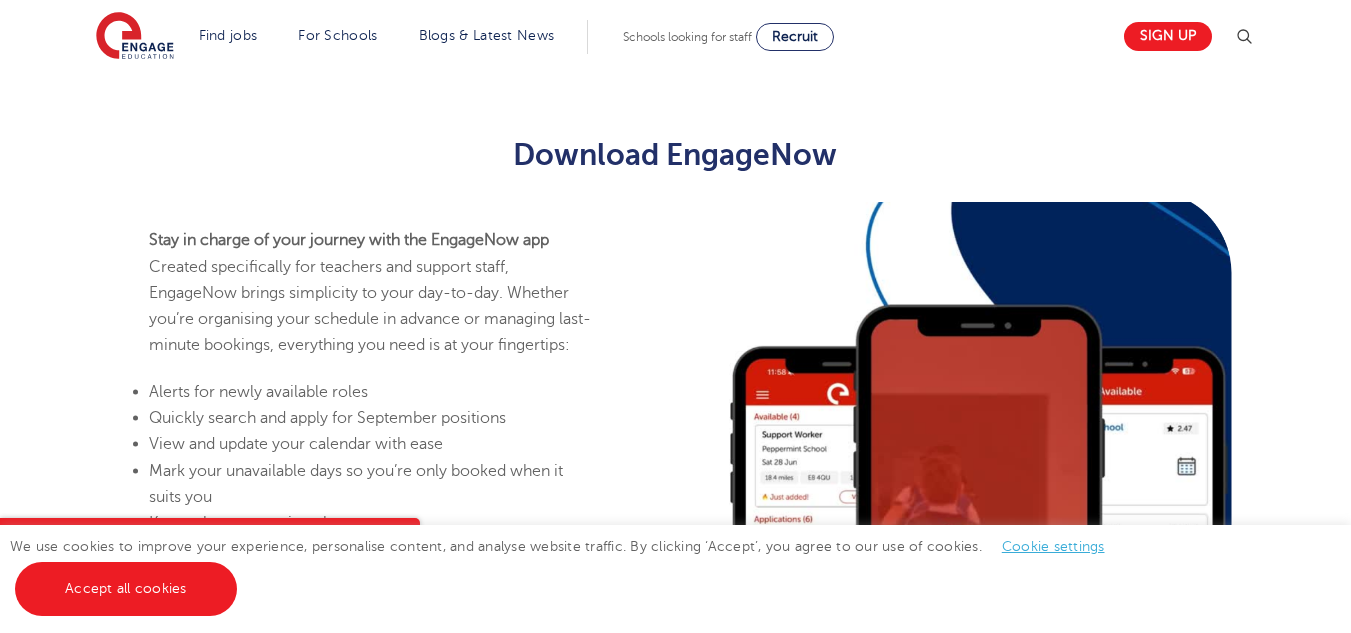 scroll, scrollTop: 1548, scrollLeft: 0, axis: vertical 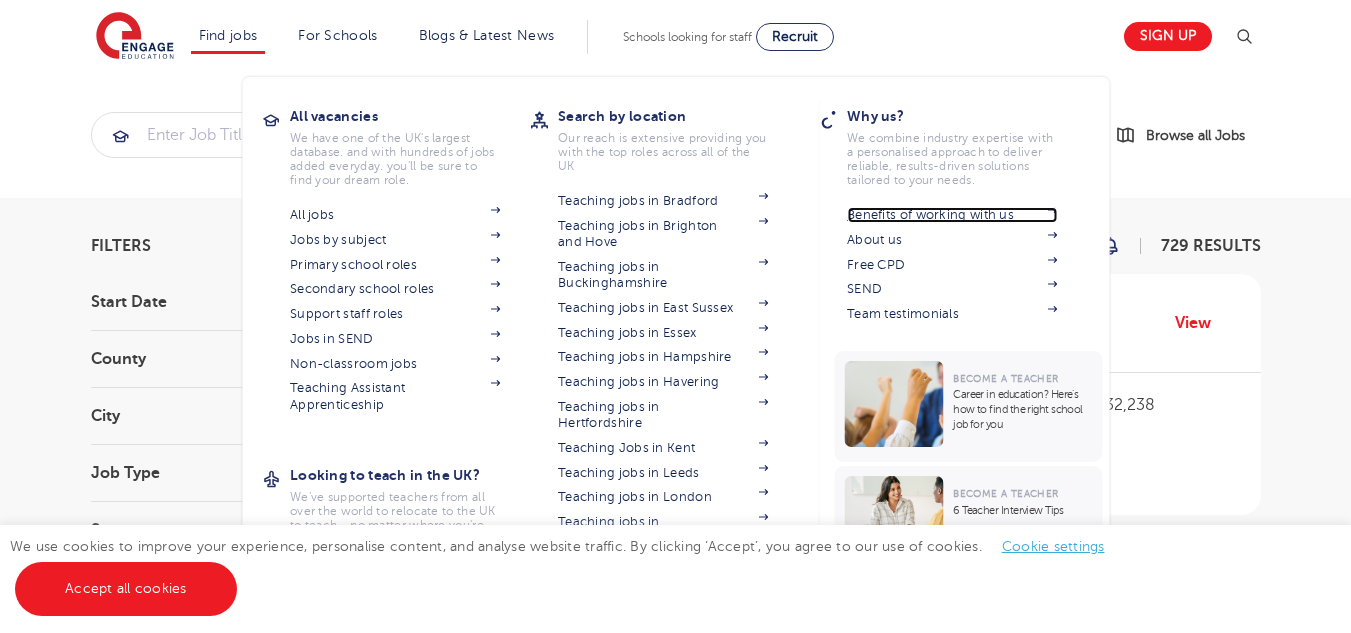 click on "Benefits of working with us" at bounding box center (952, 215) 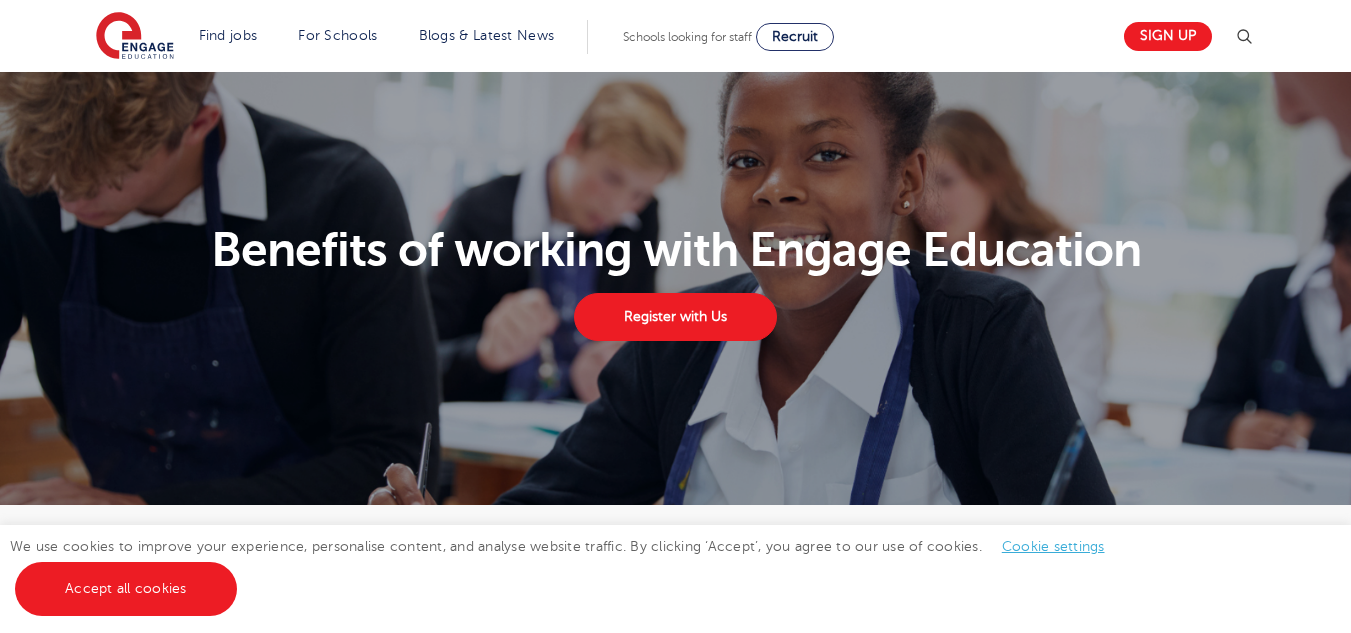 scroll, scrollTop: 0, scrollLeft: 0, axis: both 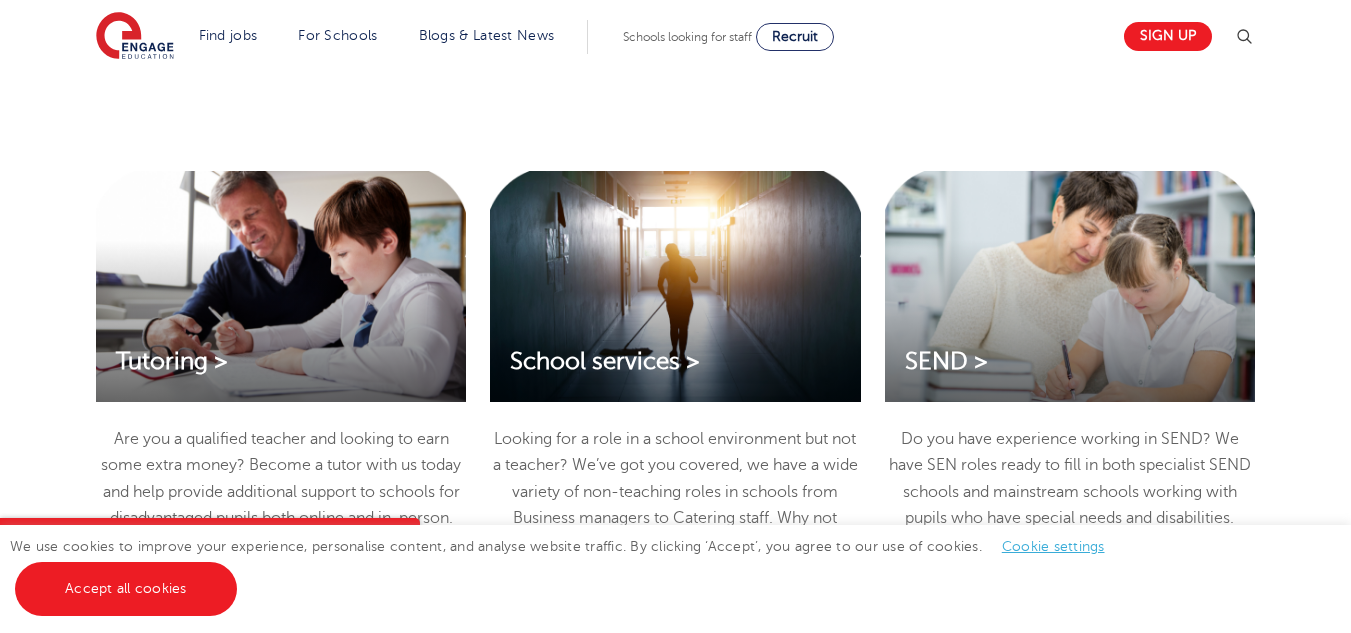 click on "School services  >" at bounding box center (675, 286) 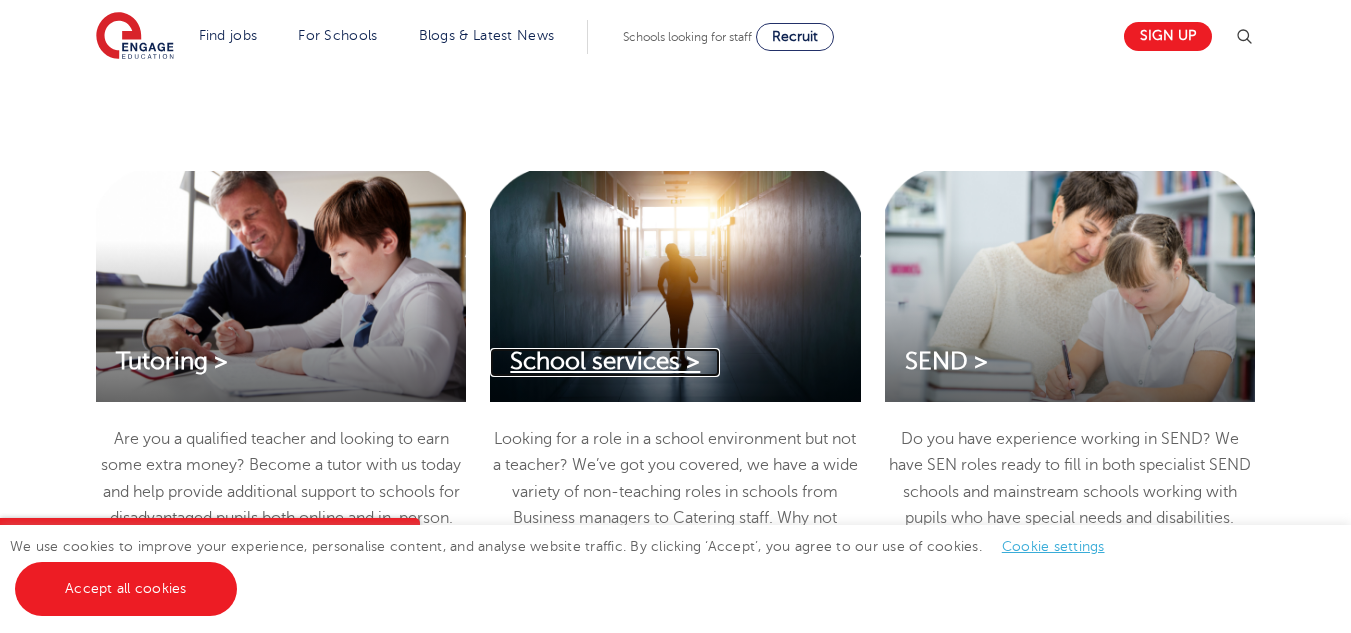 click on "School services  >" at bounding box center [605, 361] 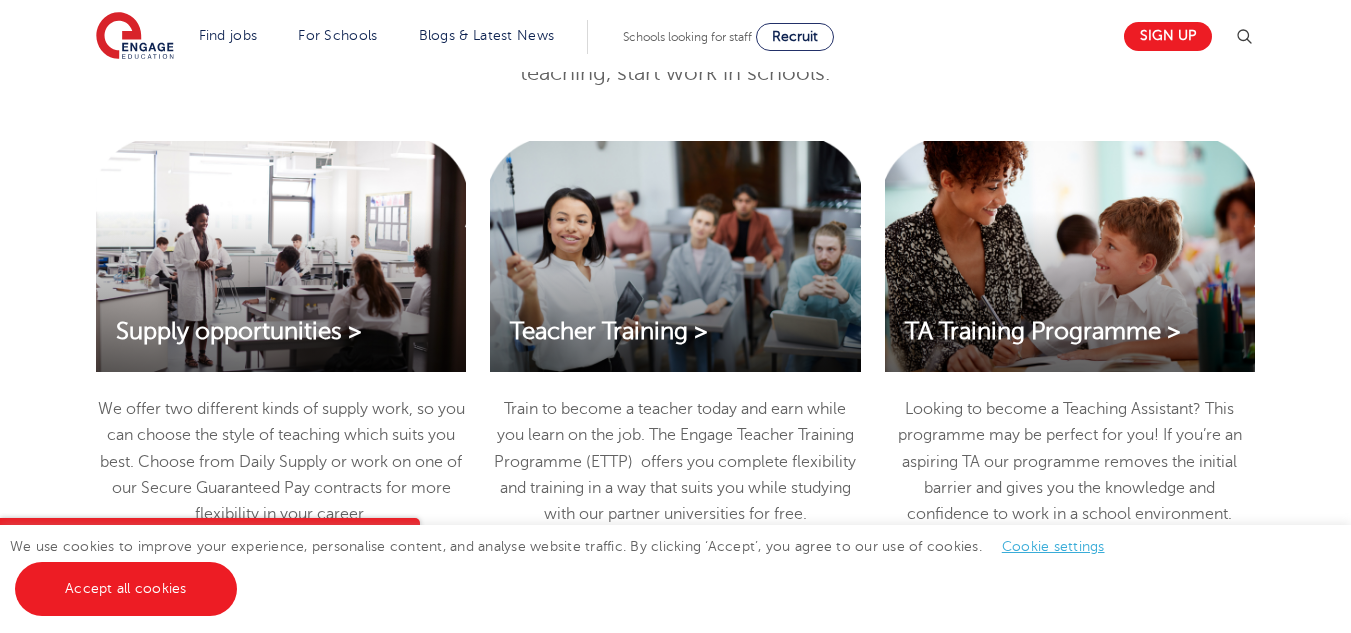 scroll, scrollTop: 2057, scrollLeft: 0, axis: vertical 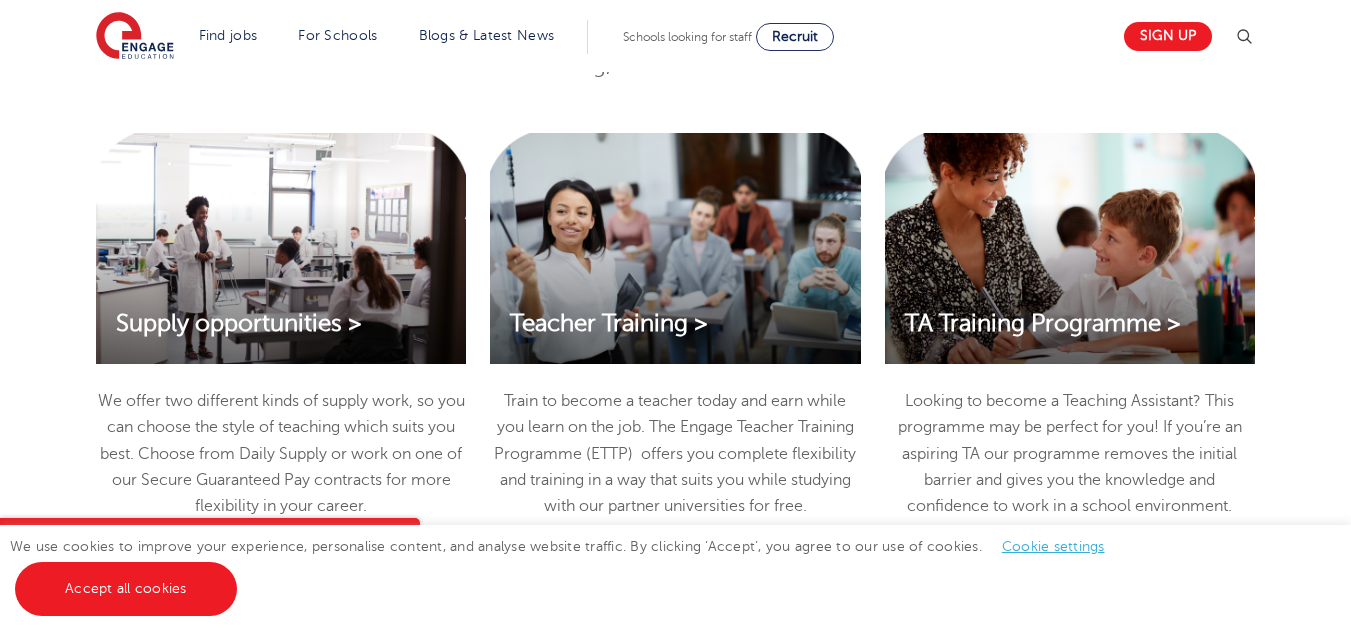 click on "TA Training Programme  >" at bounding box center (1070, 248) 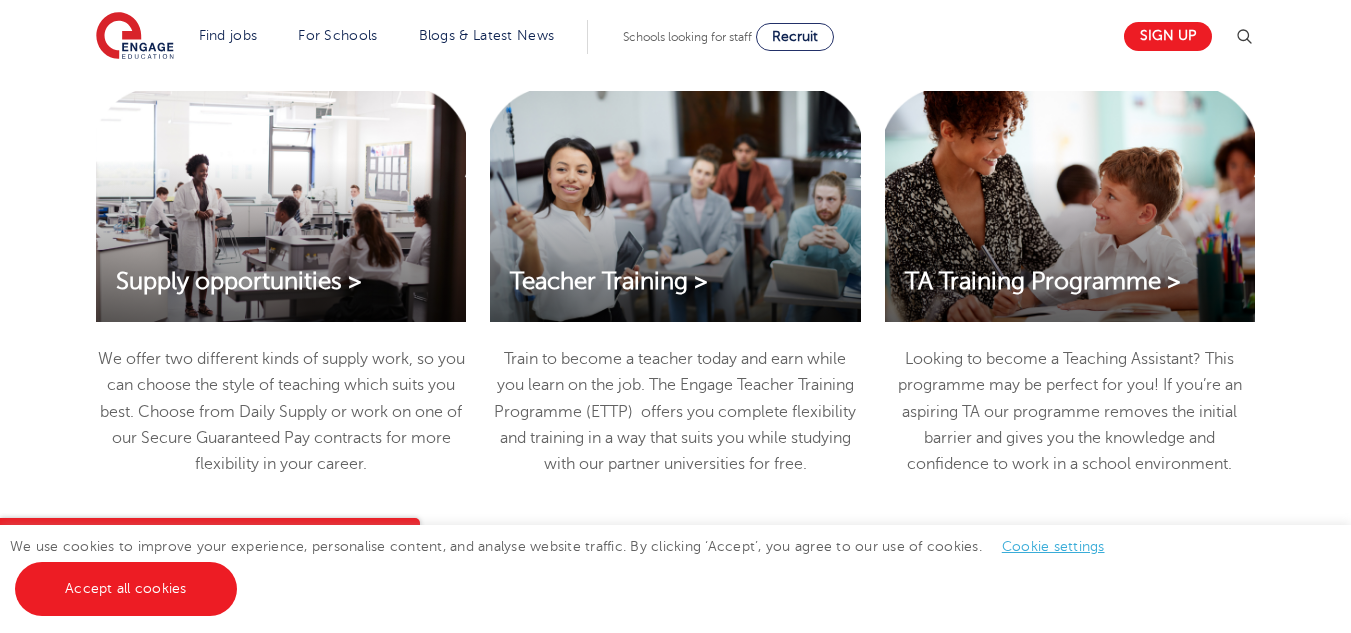 scroll, scrollTop: 2108, scrollLeft: 0, axis: vertical 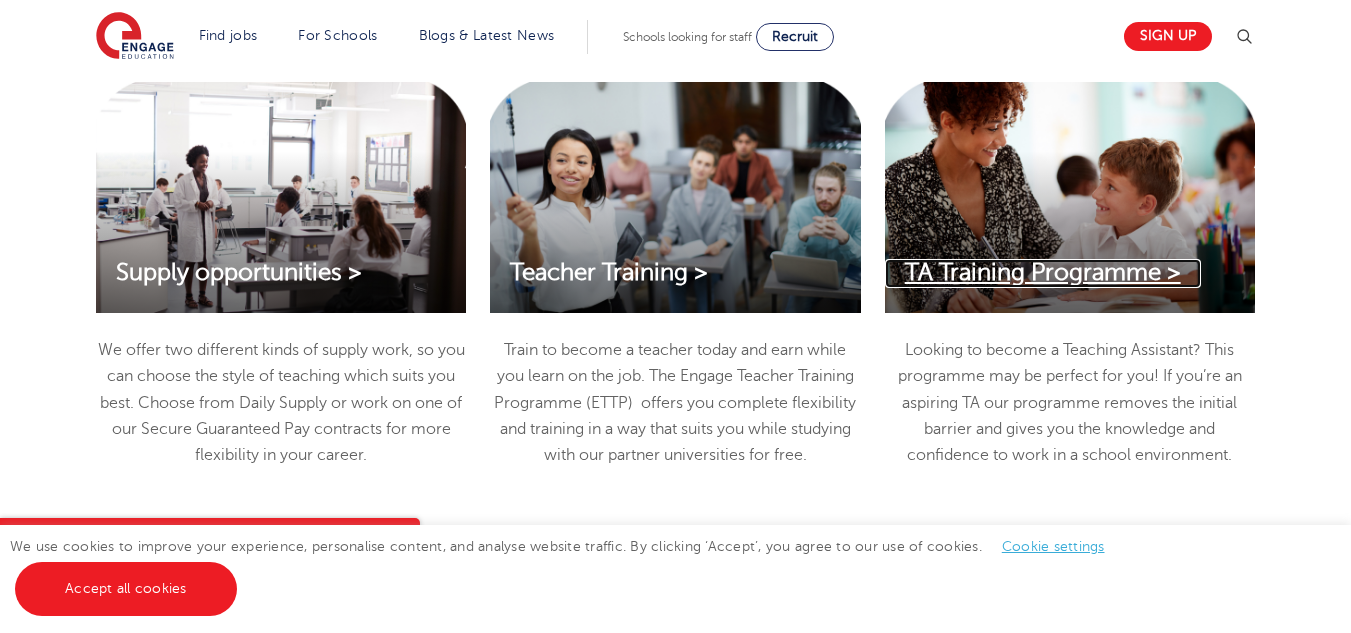 click on "TA Training Programme  >" at bounding box center [1043, 272] 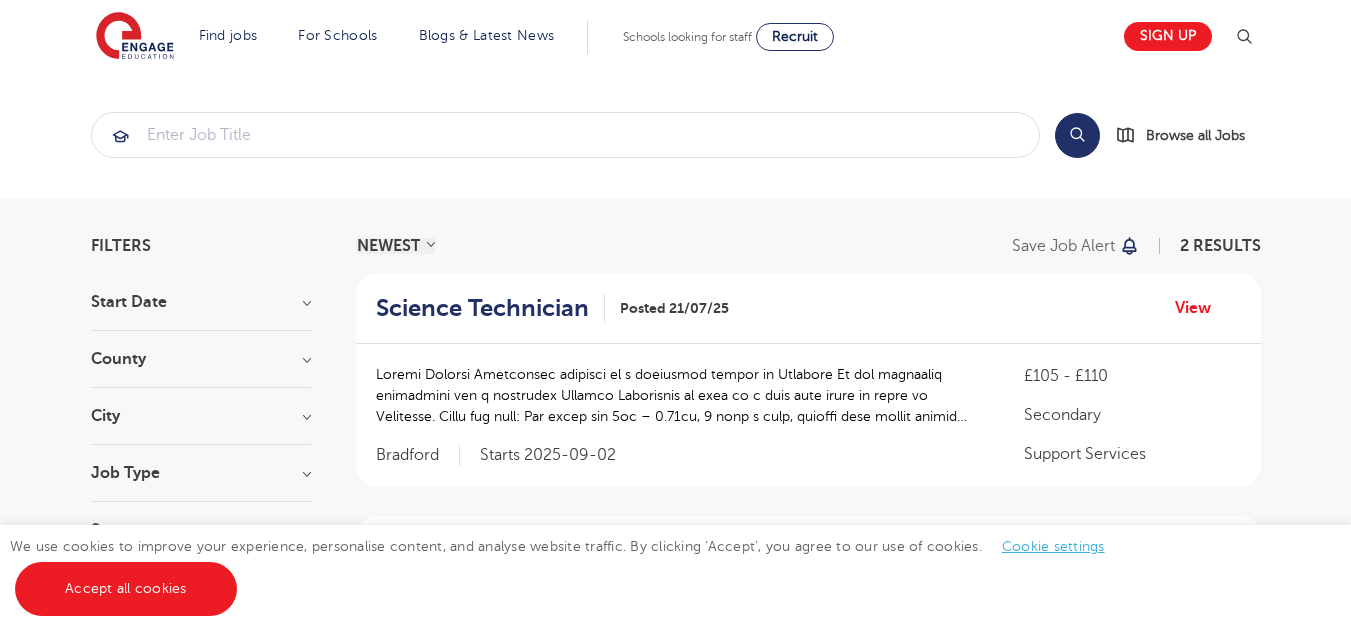 scroll, scrollTop: 0, scrollLeft: 0, axis: both 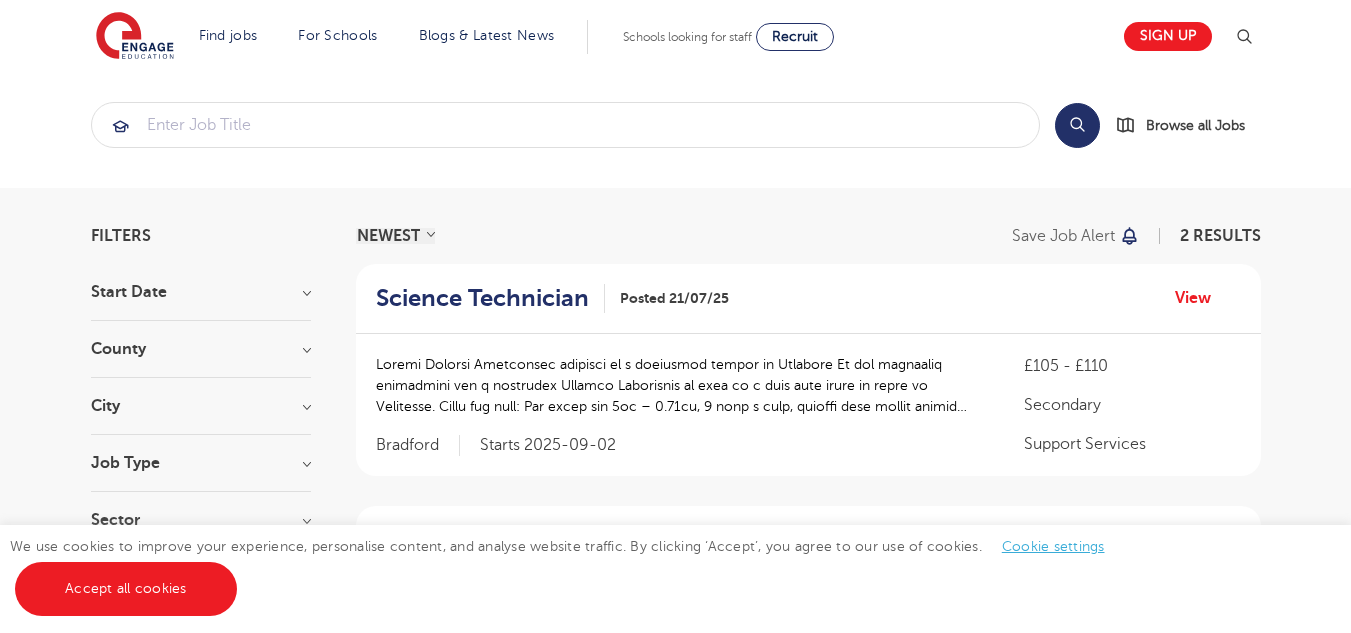 click on "Start Date     September   2   Show more County     Bradford   2   Show more City     Bradford   2   Show more Job Type     Long Term   104       Daily Supply   28       SEND   11       Permanent   10       Support Services   2   Sector     Secondary   2   Show more" at bounding box center [201, 416] 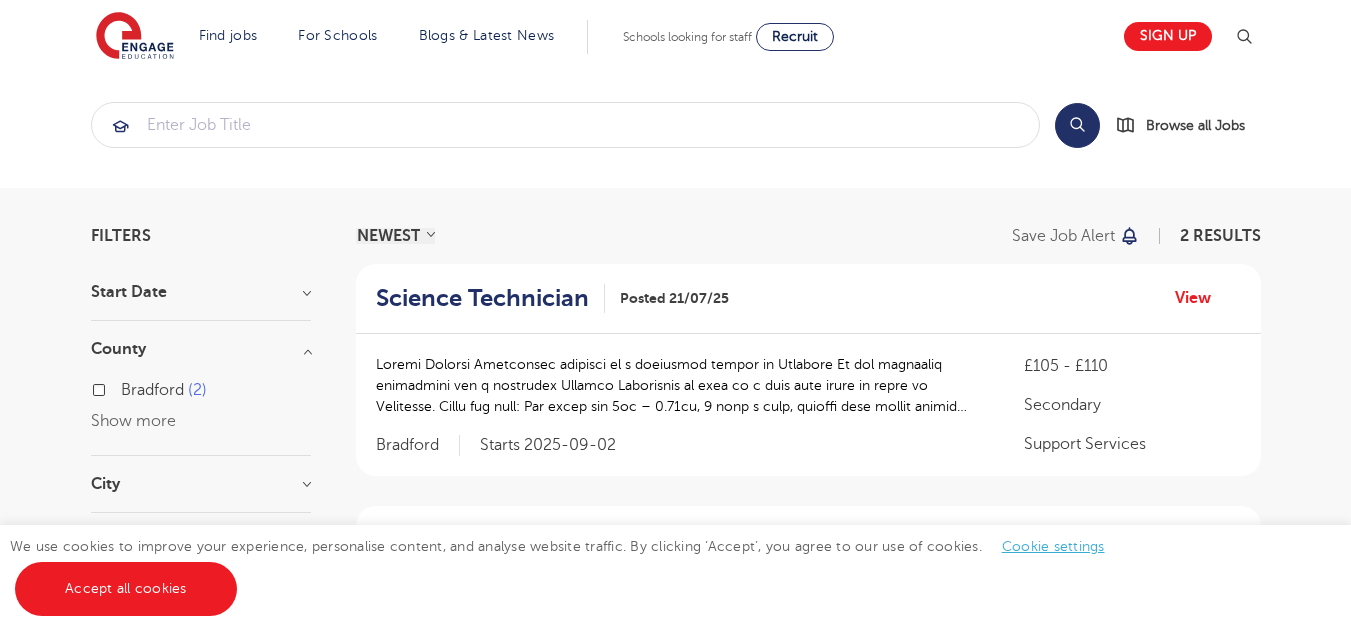 click on "County" at bounding box center [201, 349] 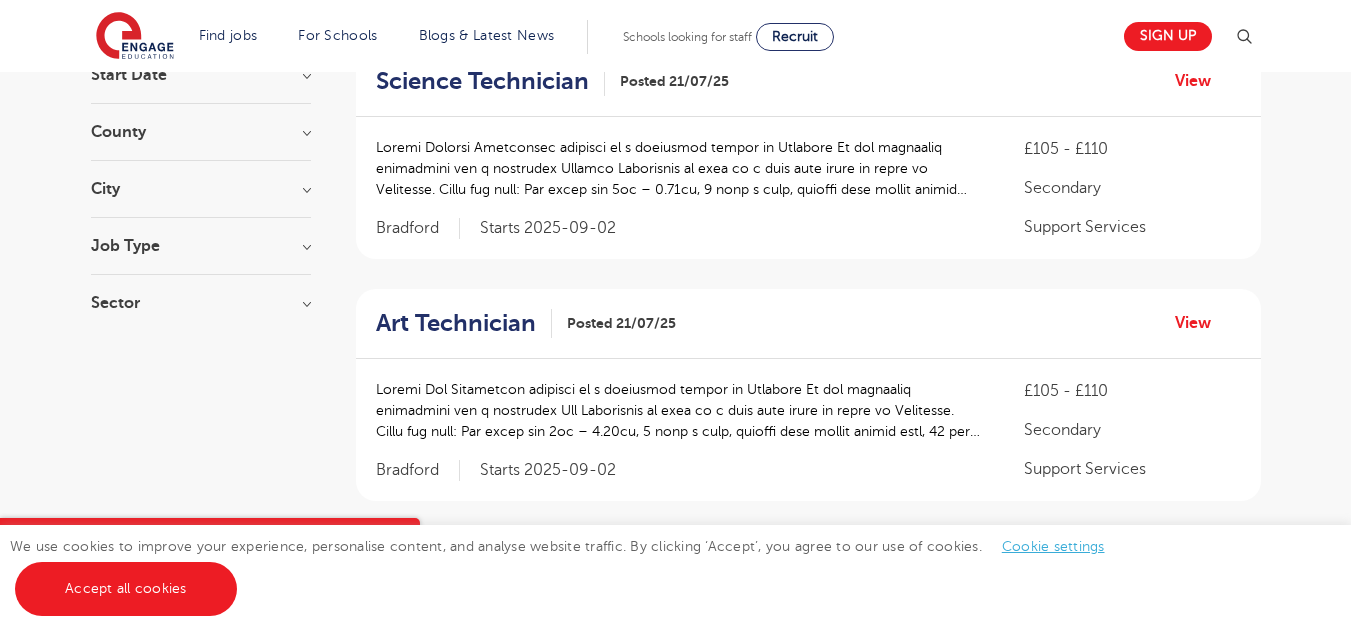 scroll, scrollTop: 234, scrollLeft: 0, axis: vertical 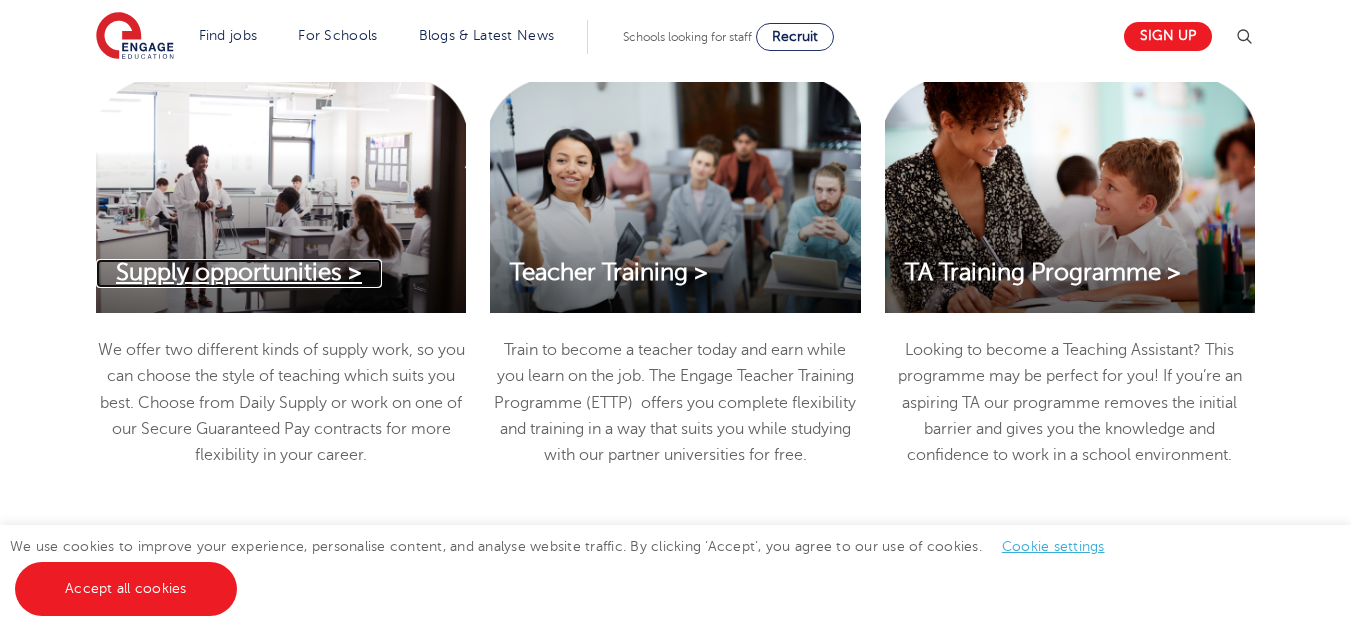 click on "Supply opportunities  >" at bounding box center (239, 272) 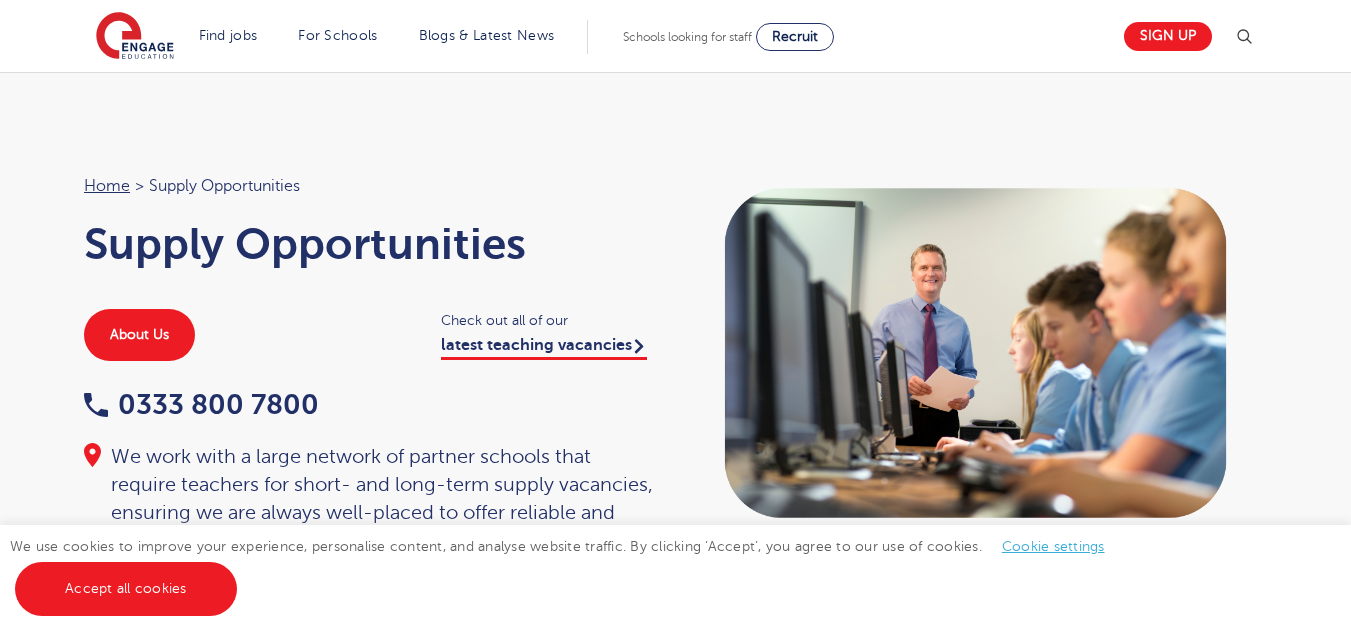 scroll, scrollTop: 0, scrollLeft: 0, axis: both 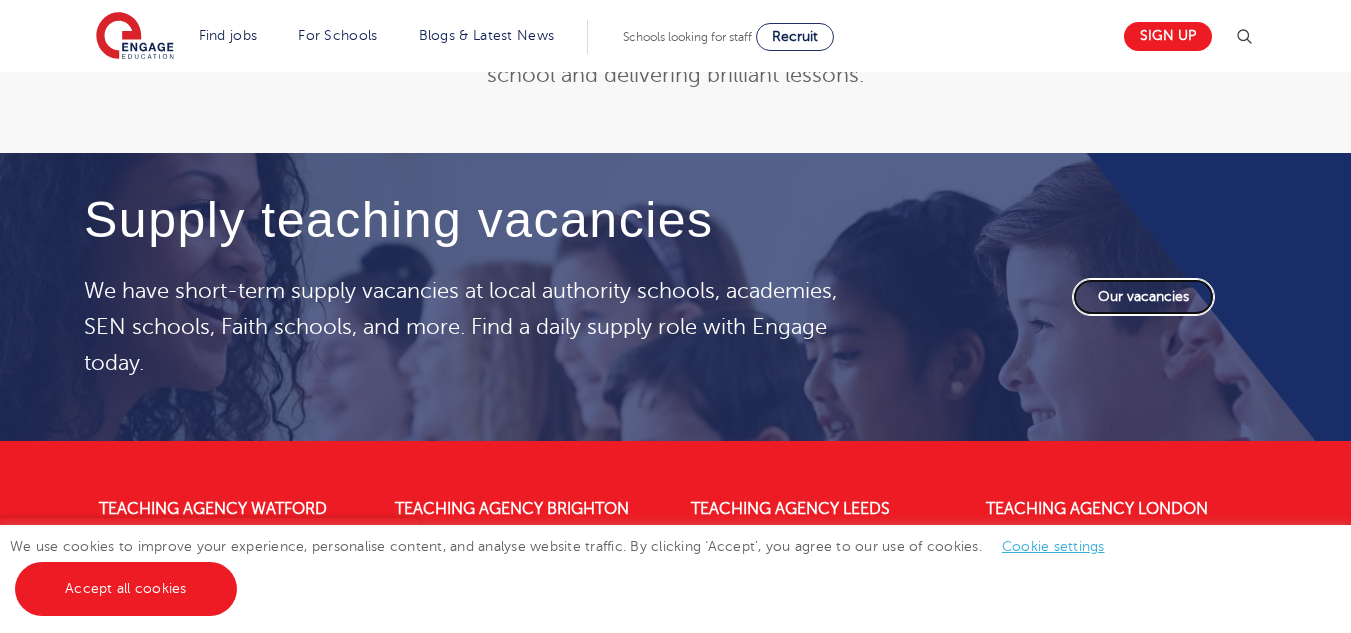 click on "Our vacancies" at bounding box center (1143, 297) 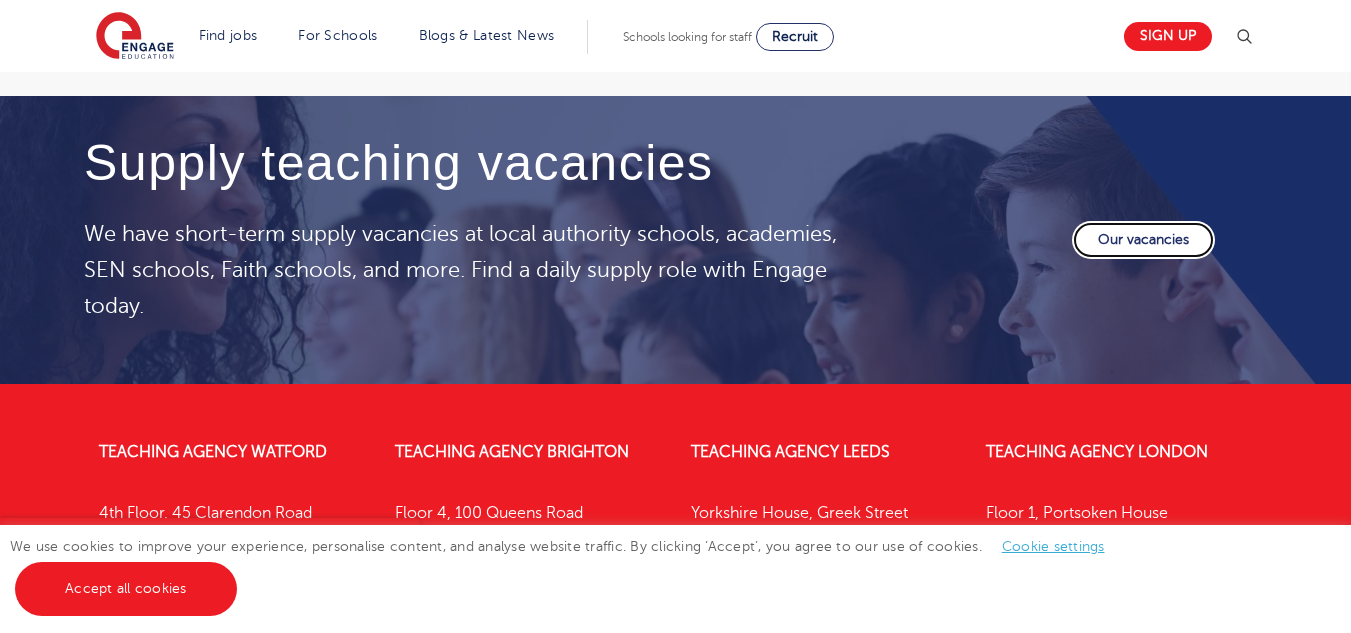 scroll, scrollTop: 2794, scrollLeft: 0, axis: vertical 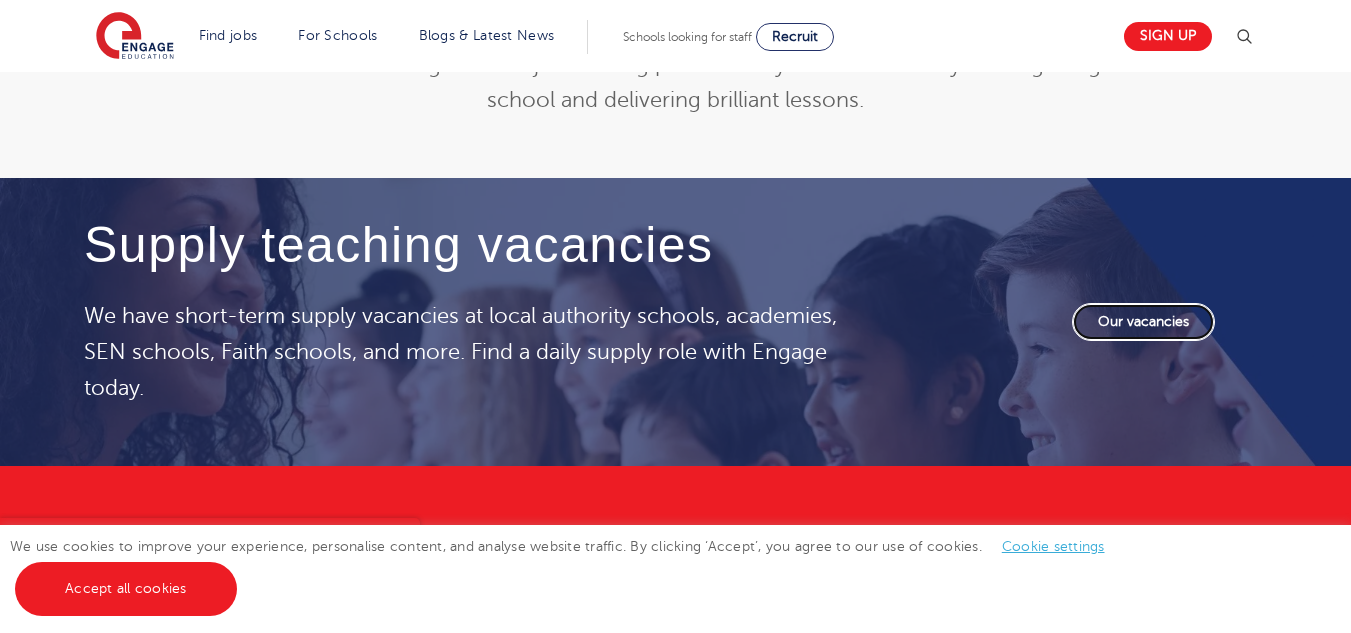 click on "Our vacancies" at bounding box center [1143, 322] 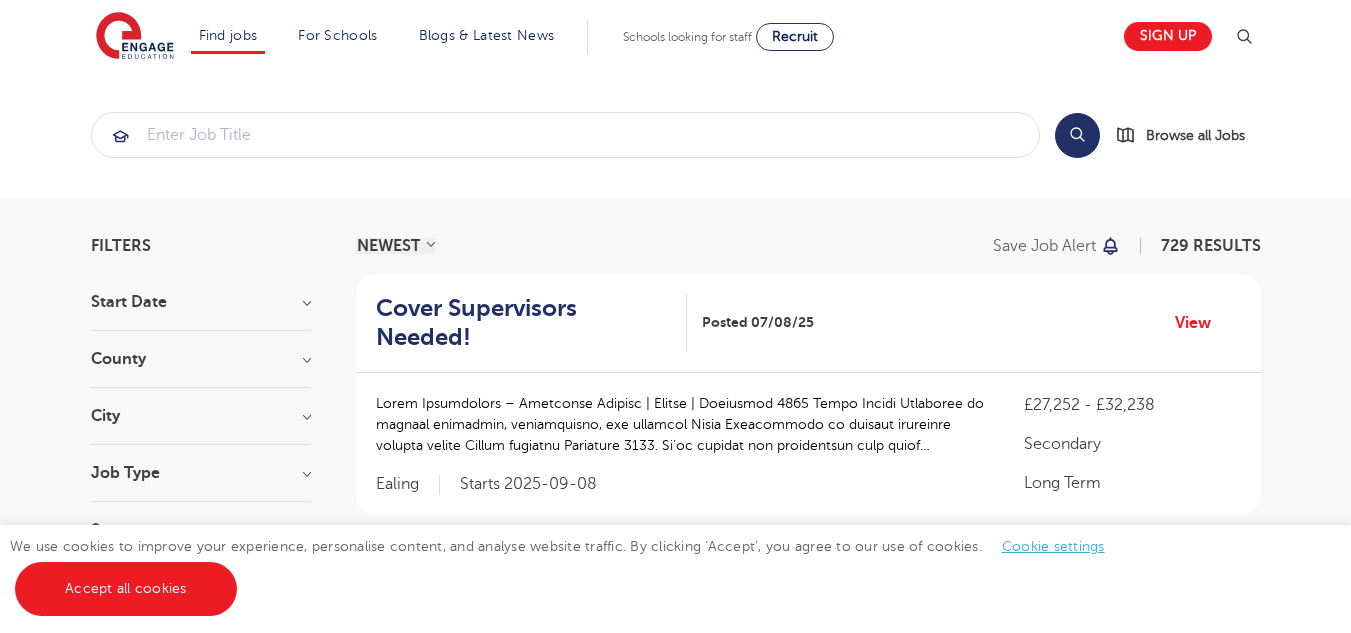 scroll, scrollTop: 0, scrollLeft: 0, axis: both 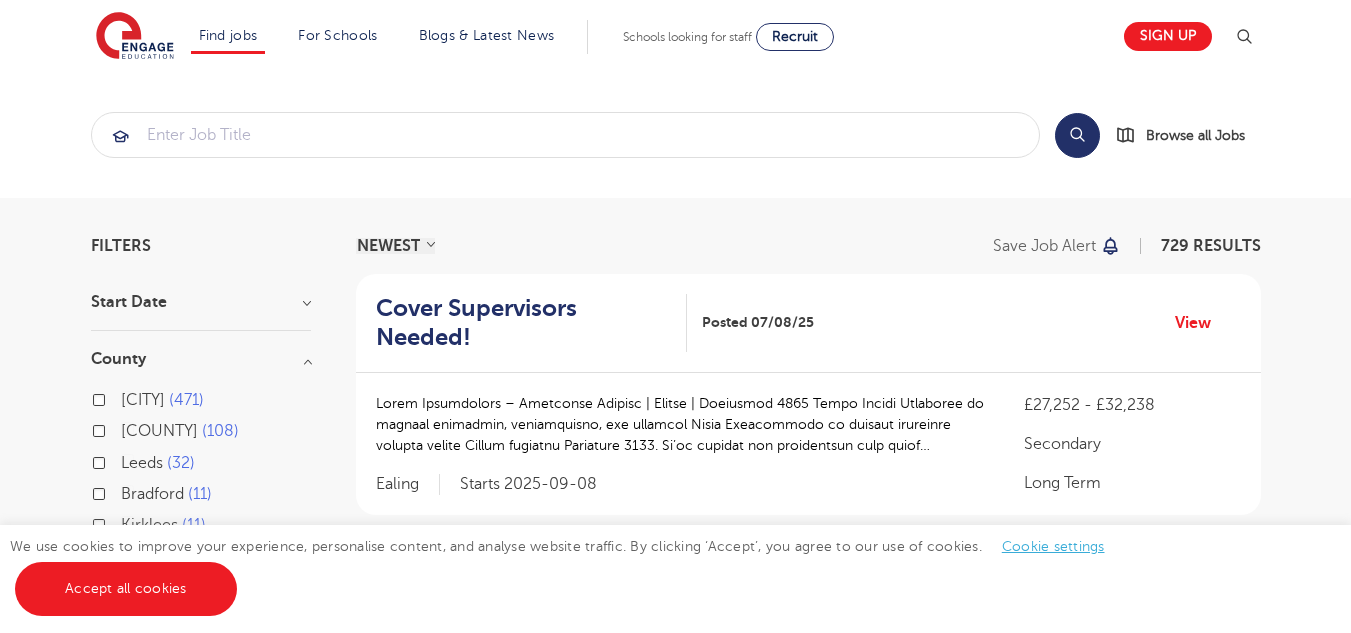 click on "London   471" at bounding box center (162, 400) 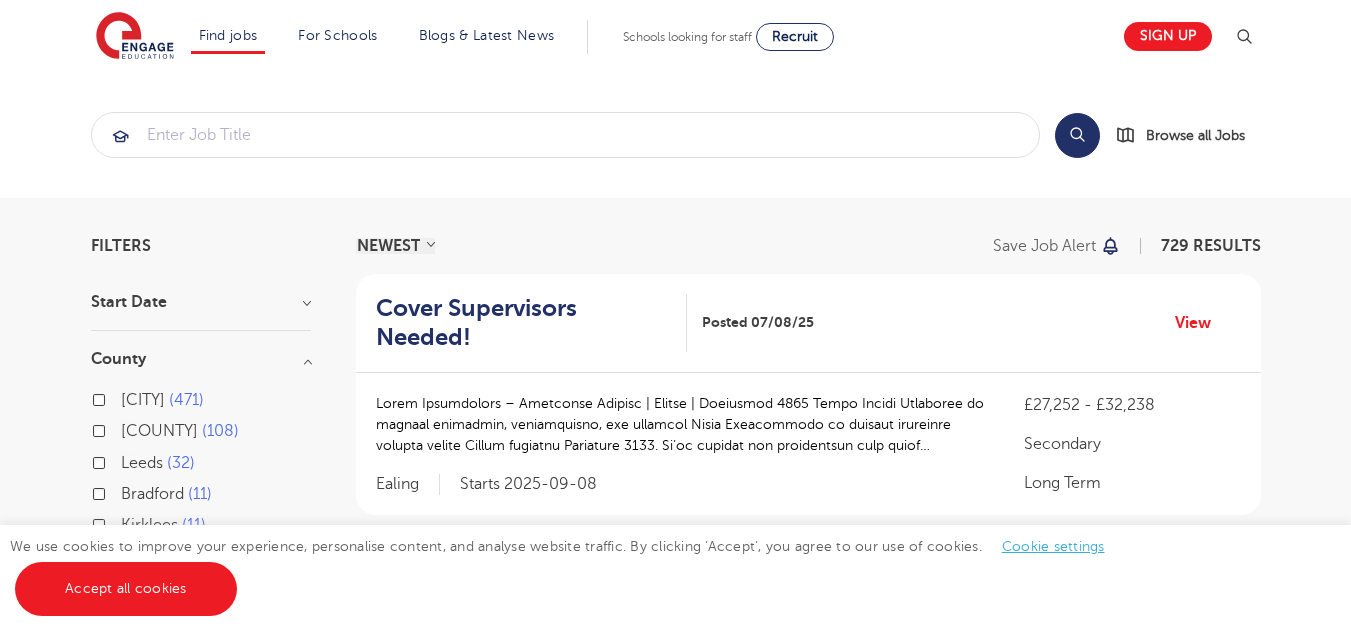 click on "London   471" at bounding box center (127, 397) 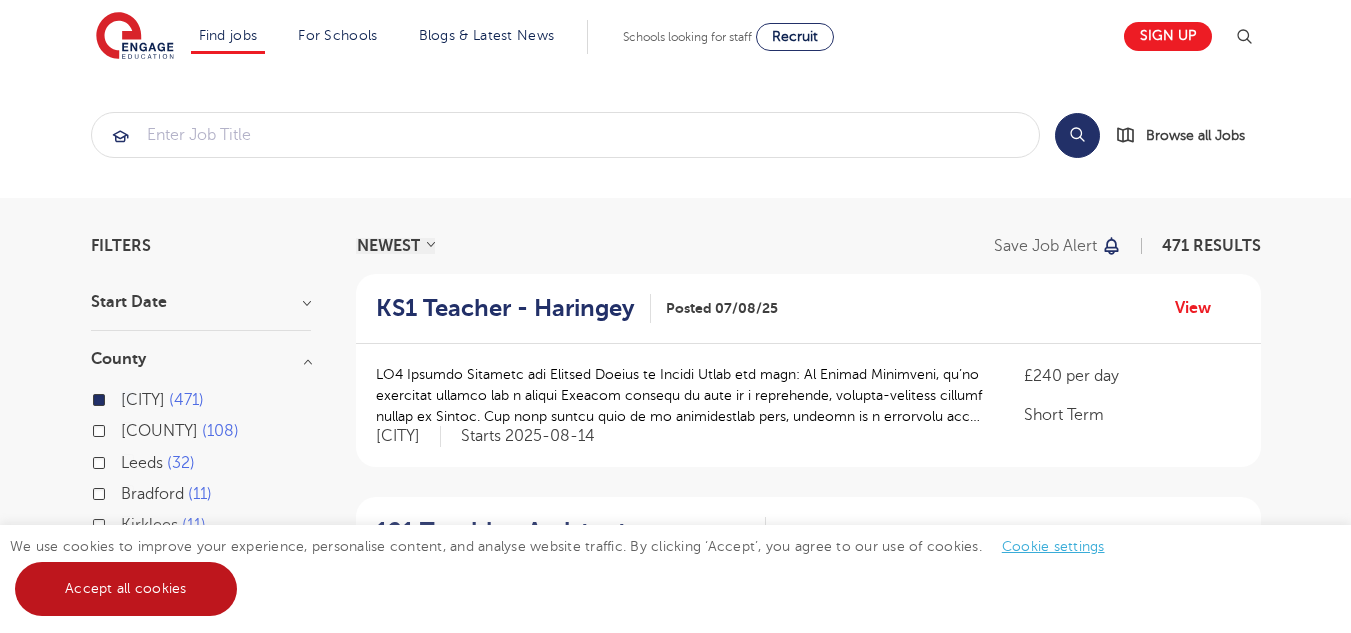 click on "Accept all cookies" at bounding box center (126, 589) 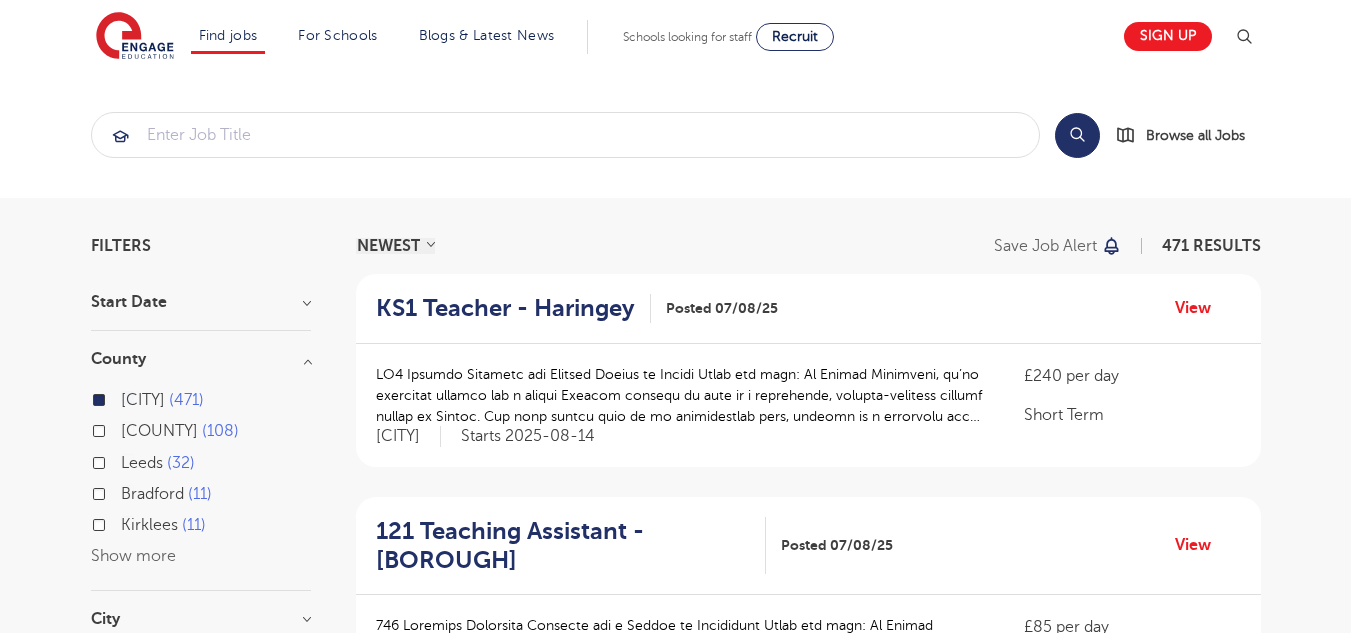 click on "County" at bounding box center [201, 359] 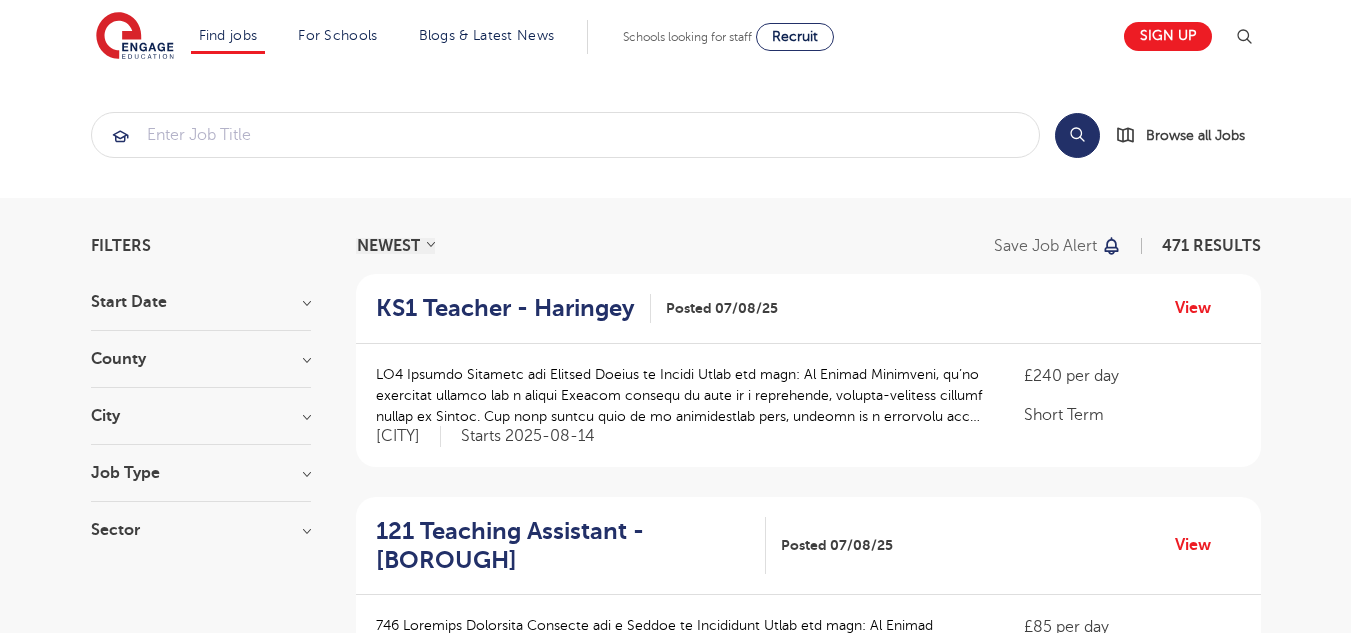 click on "City" at bounding box center [201, 416] 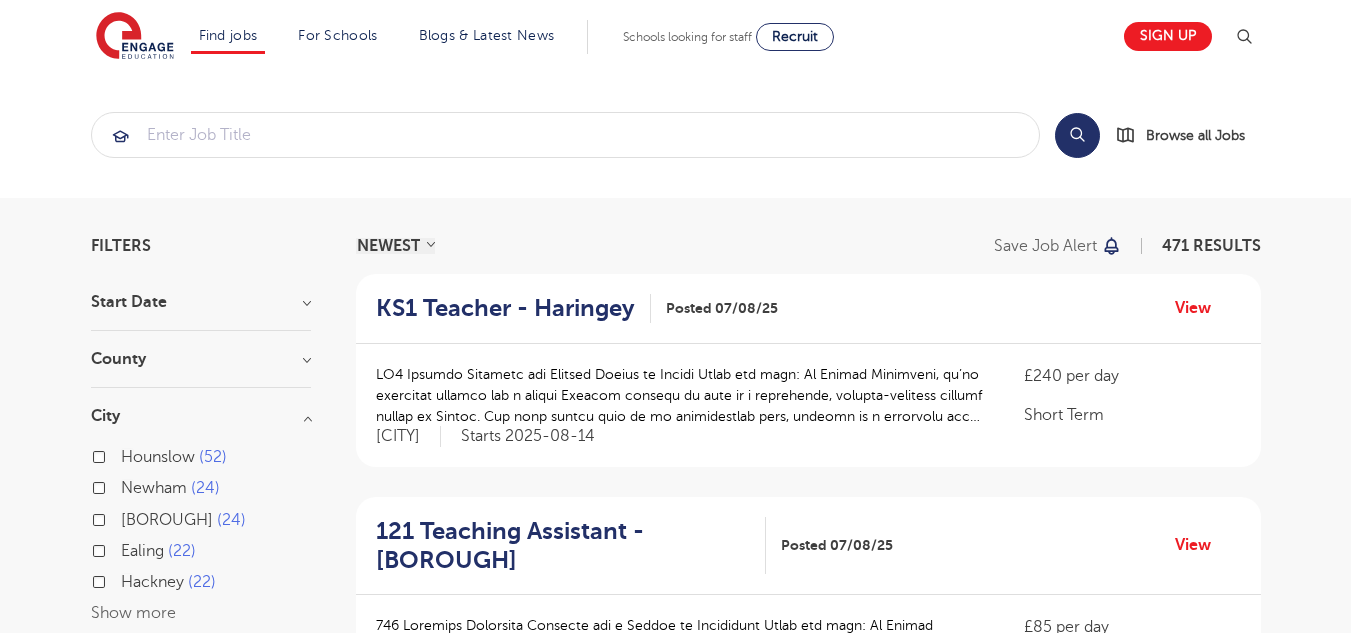 click on "Show more" at bounding box center [133, 613] 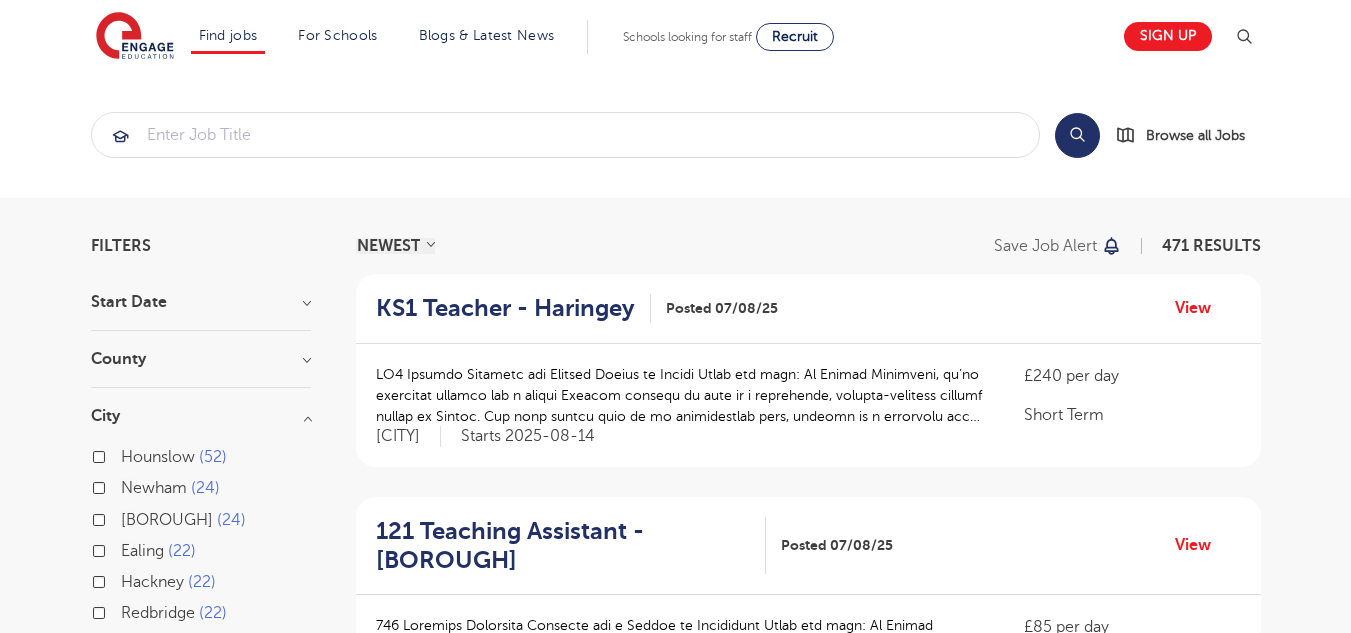 click on "Hounslow   52       Newham   24       Wandsworth   24       Ealing   22       Hackney   22       Redbridge   22       Sutton   22       Hillingdon   21       Lewisham   21       Slough   20       Waltham Forest   20       Brent   19       Bromley   19       Harrow   19       Havering   18       Merton   18       Tower Hamlets   18       Elmbridge   17       Haringey   17       Barnet   16   Show less" at bounding box center (201, 760) 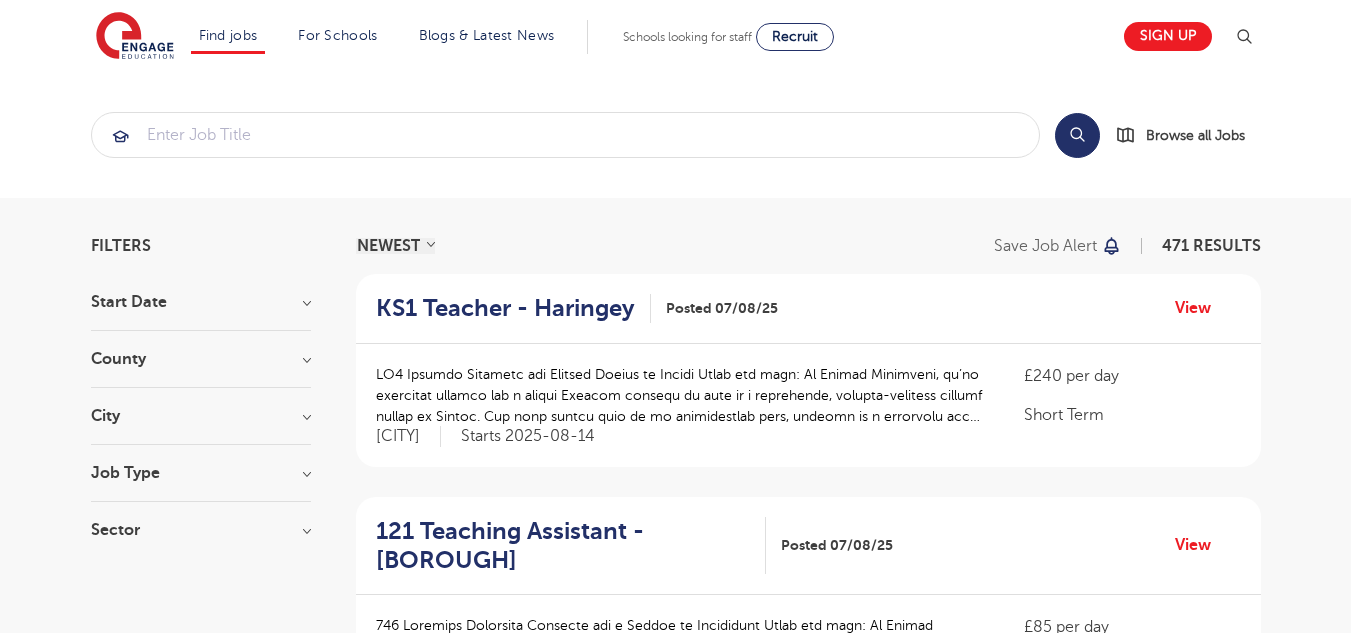 click on "Job Type" at bounding box center [201, 483] 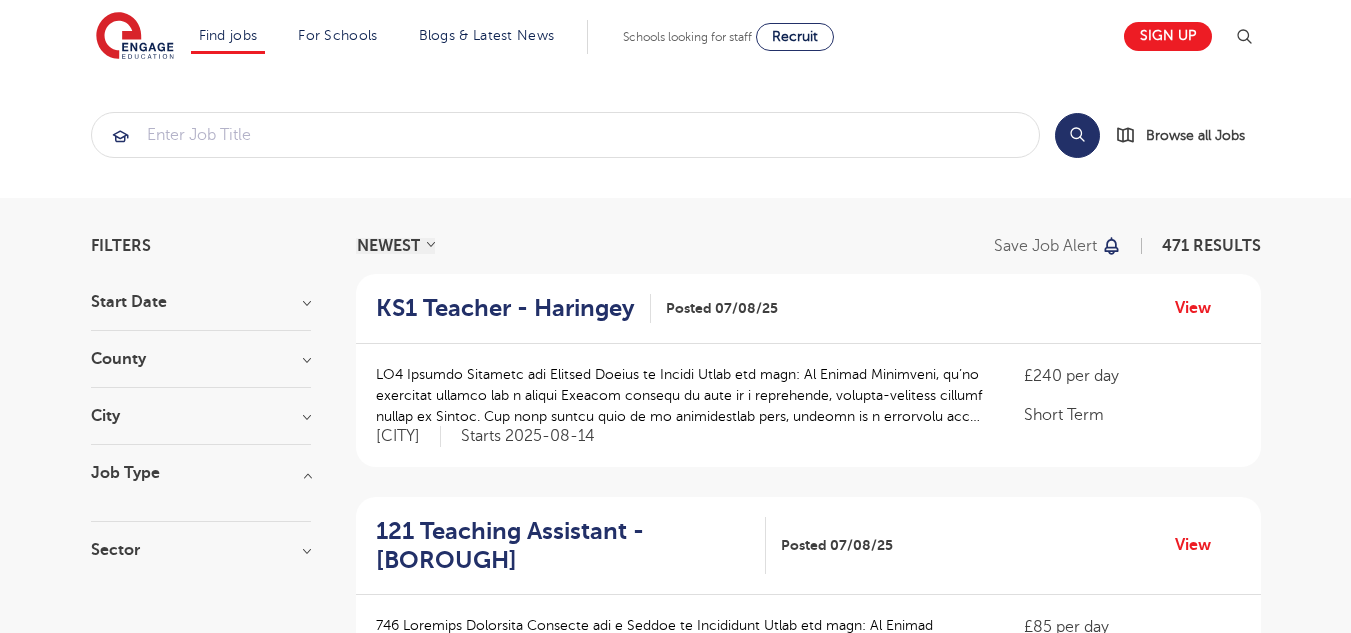 click on "Job Type" at bounding box center (201, 473) 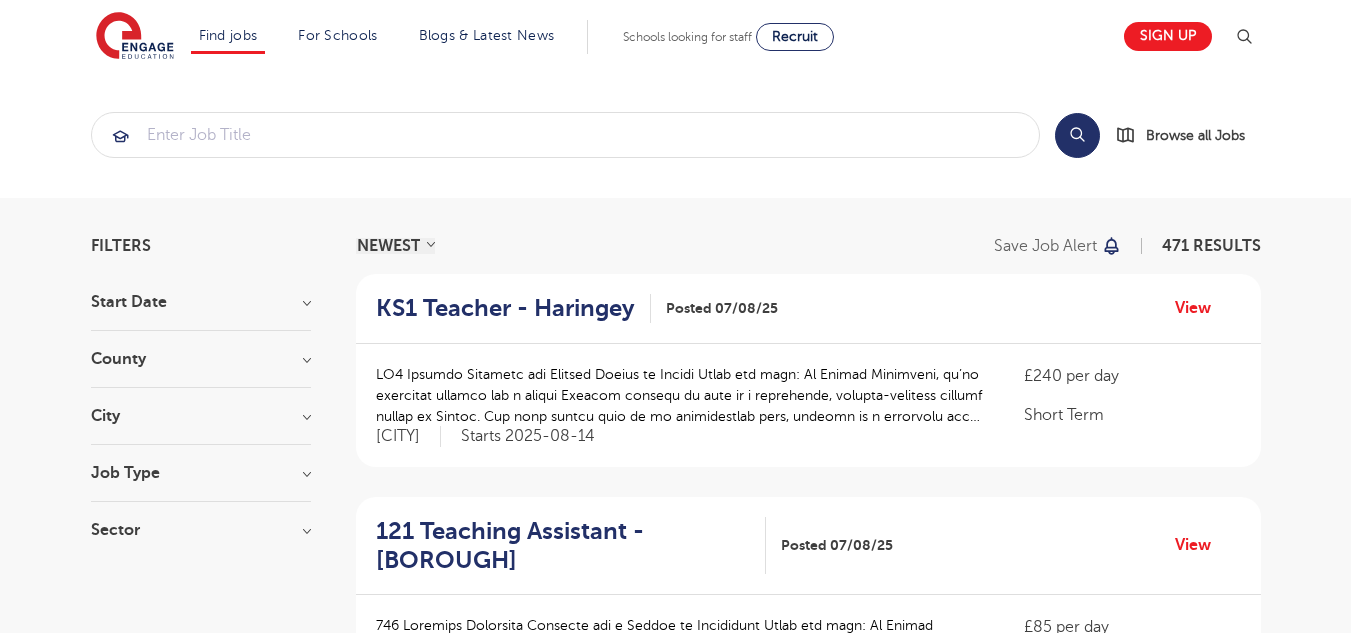 click on "Sector" at bounding box center [201, 530] 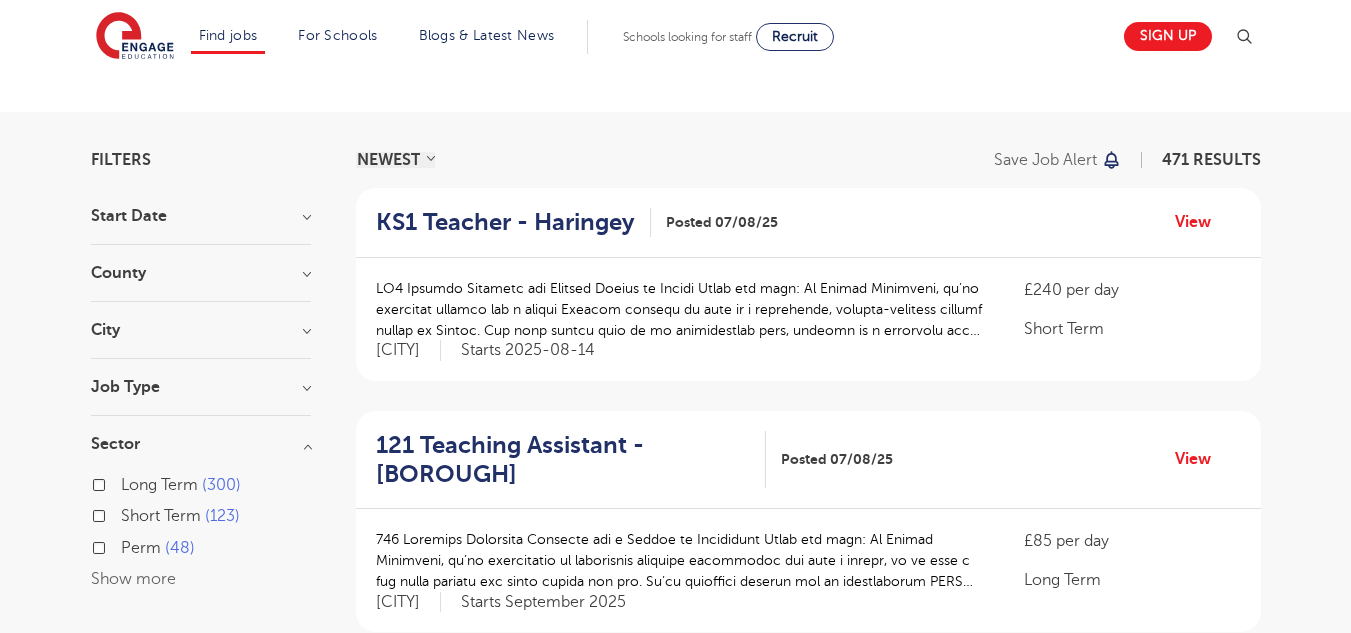 scroll, scrollTop: 138, scrollLeft: 0, axis: vertical 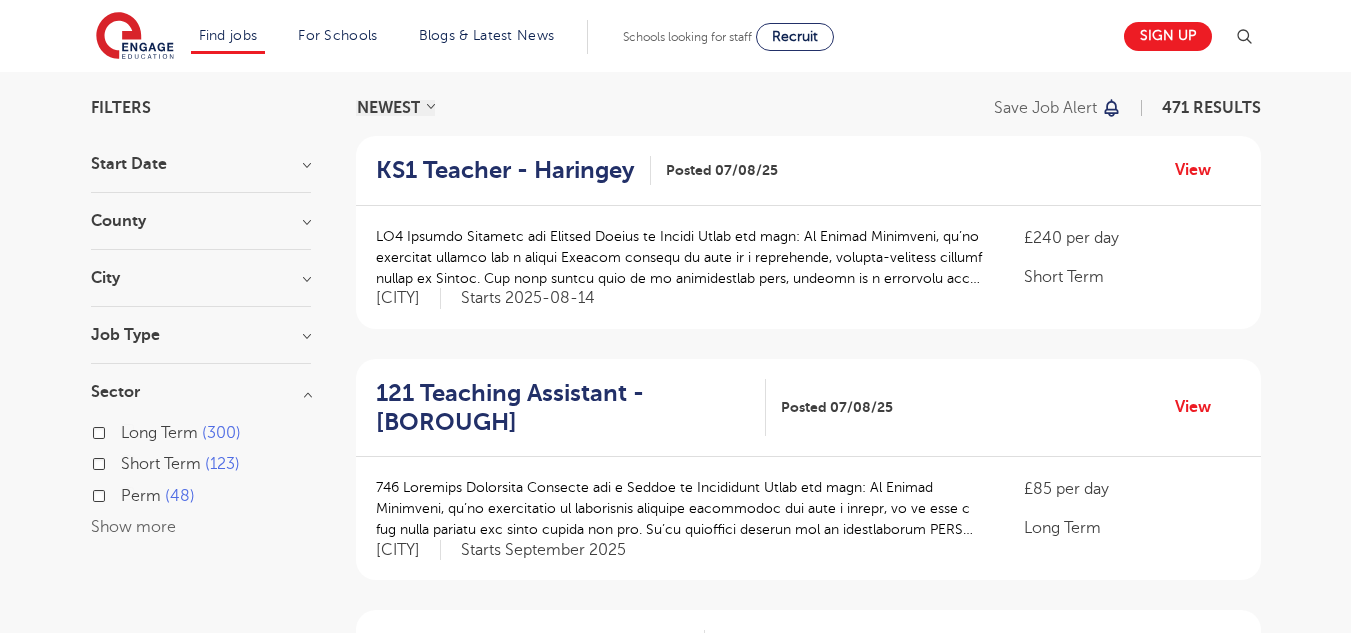 click on "County     London   471       Hertfordshire   108       Leeds   32       Bradford   11       Kirklees   11   Show more" at bounding box center [201, 231] 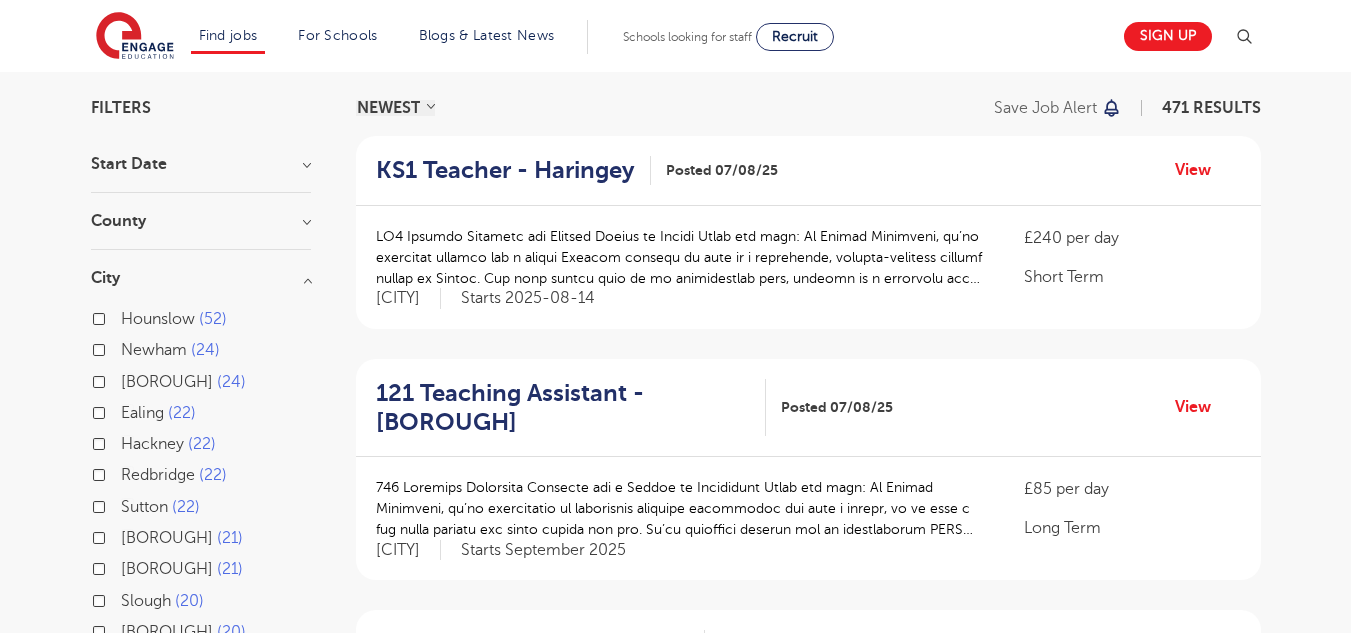 click on "24" at bounding box center [205, 350] 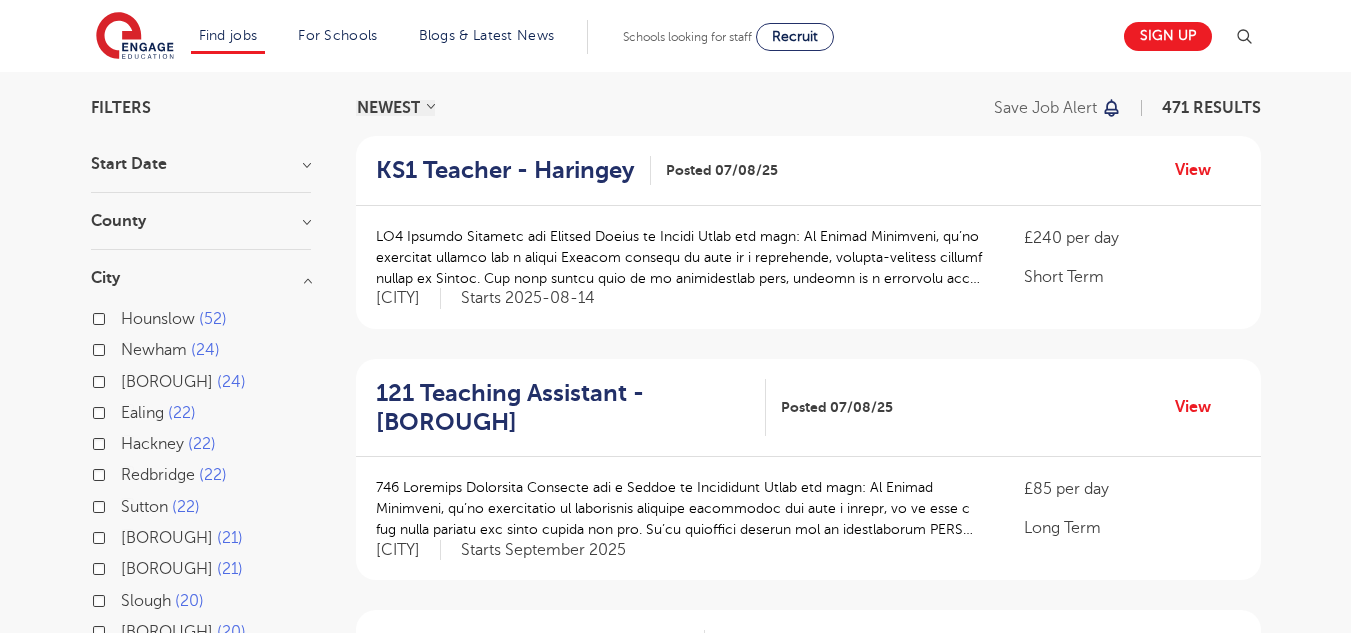 click on "Newham   24" at bounding box center [127, 347] 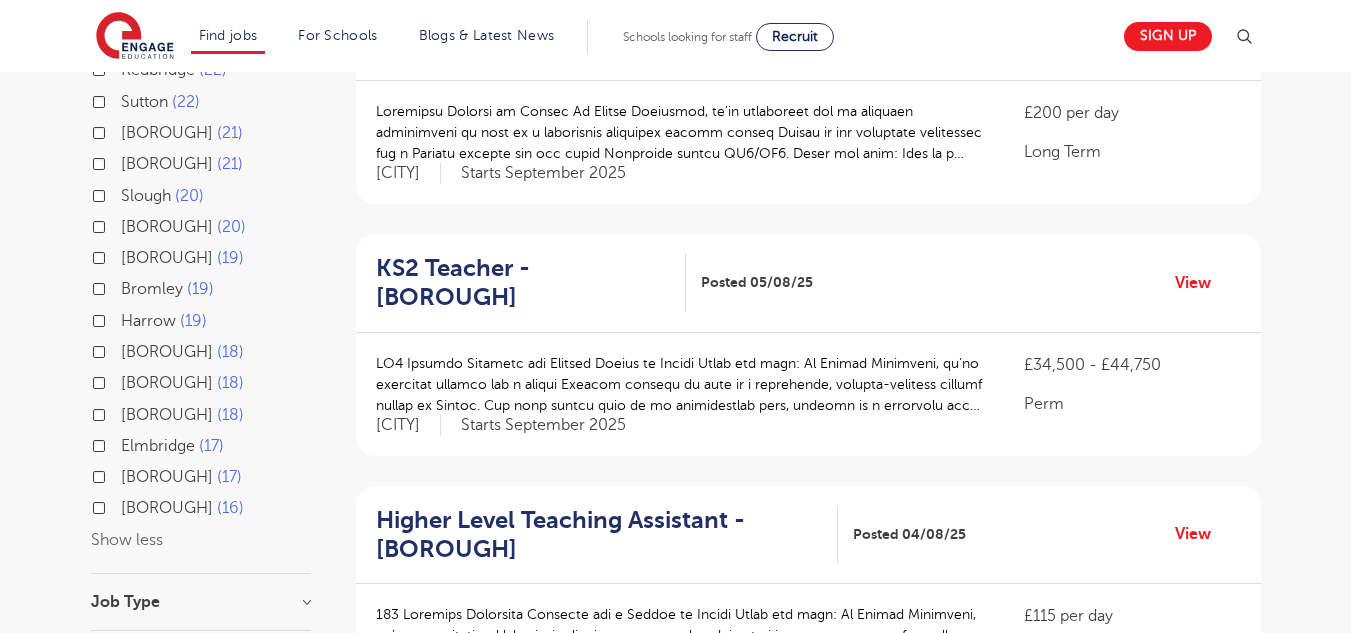scroll, scrollTop: 560, scrollLeft: 0, axis: vertical 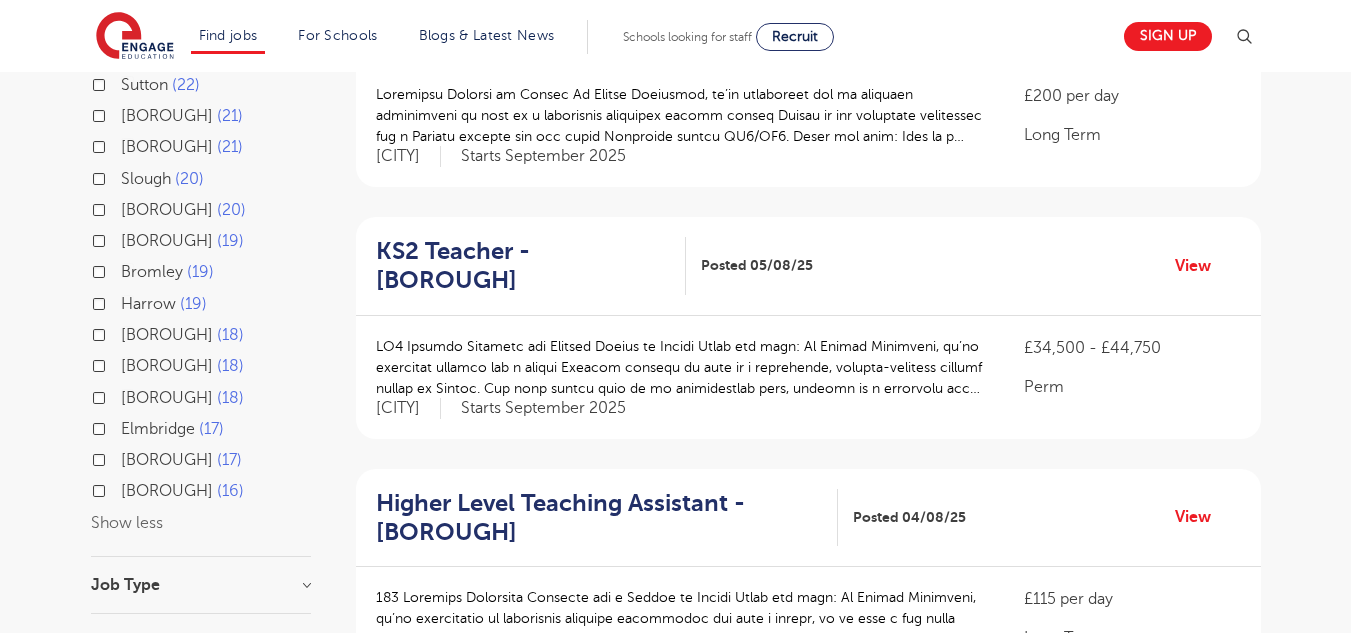 click on "Tower Hamlets" at bounding box center [167, 398] 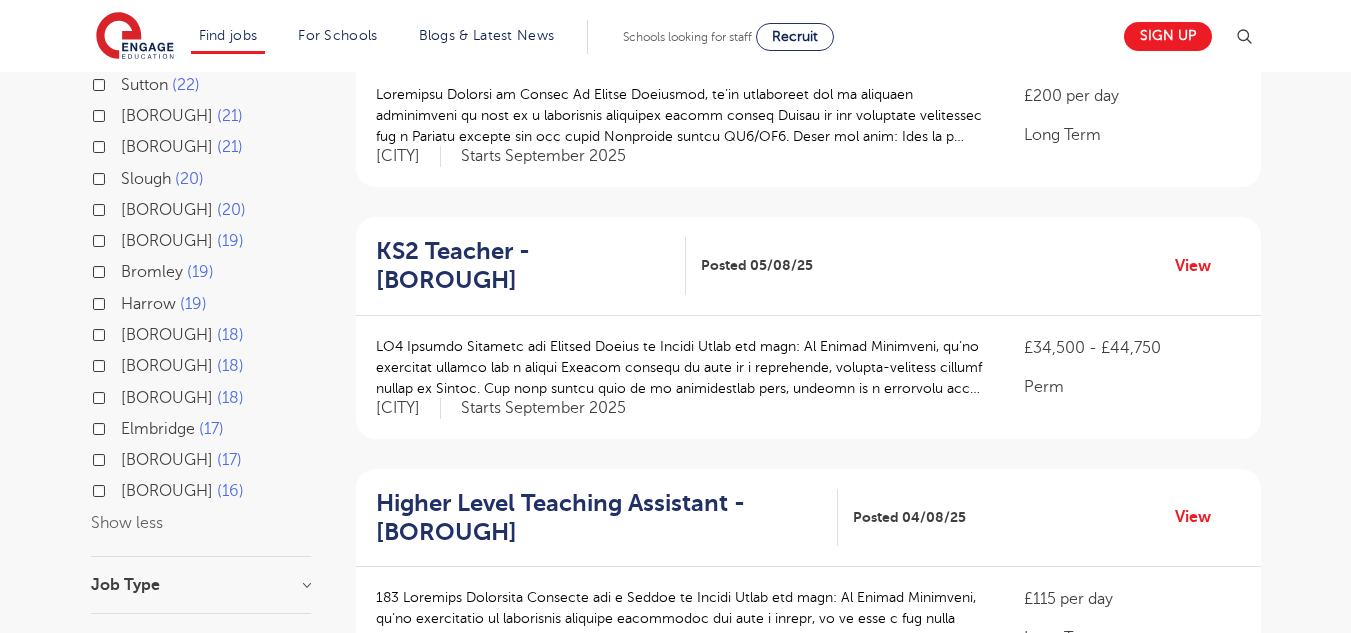 click on "Tower Hamlets   18" at bounding box center (127, 395) 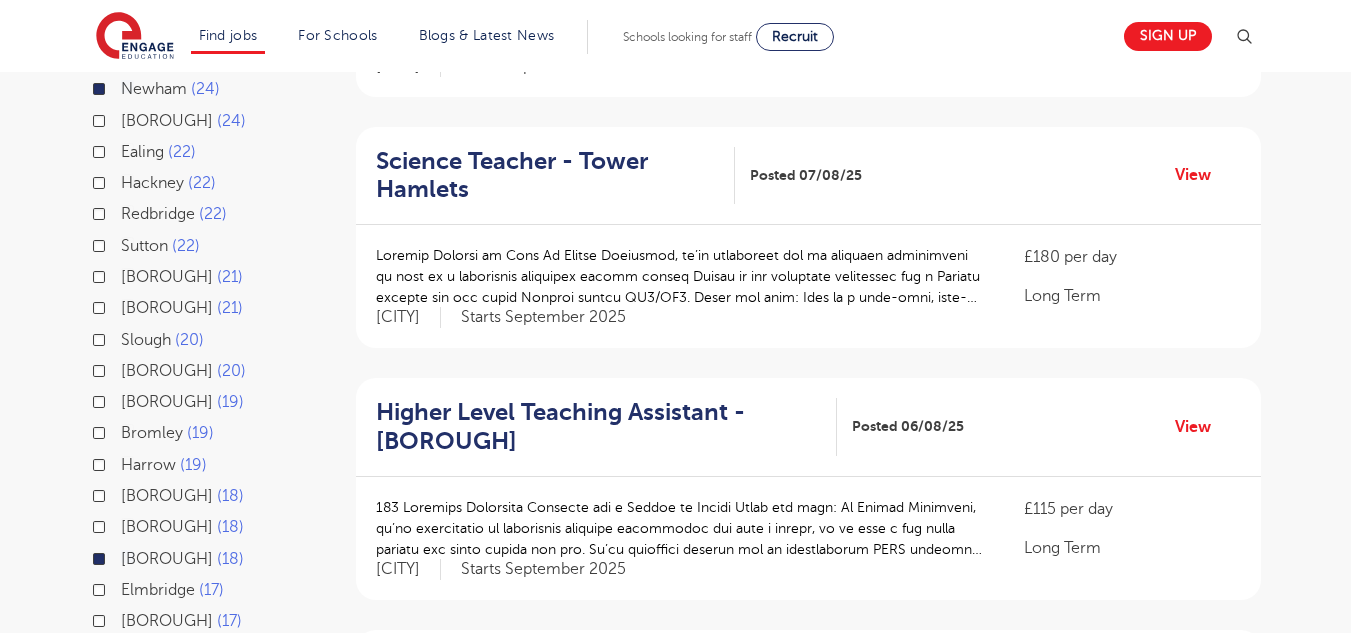 scroll, scrollTop: 359, scrollLeft: 0, axis: vertical 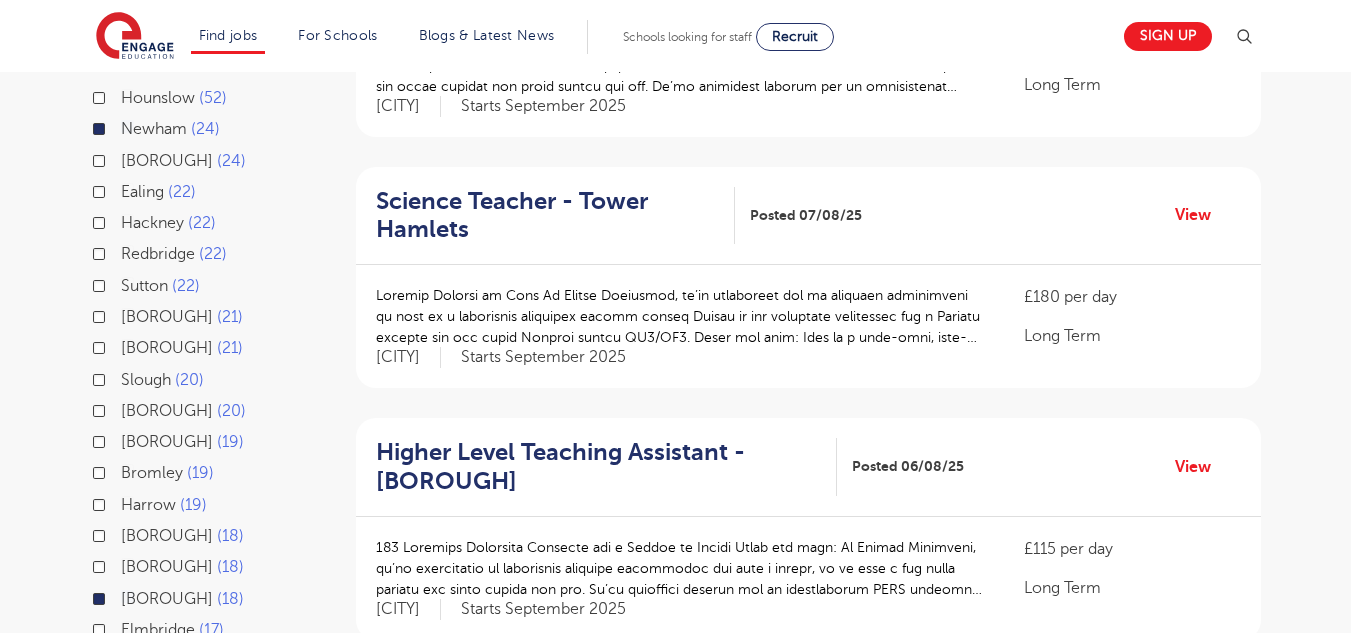 click on "Redbridge" at bounding box center [158, 254] 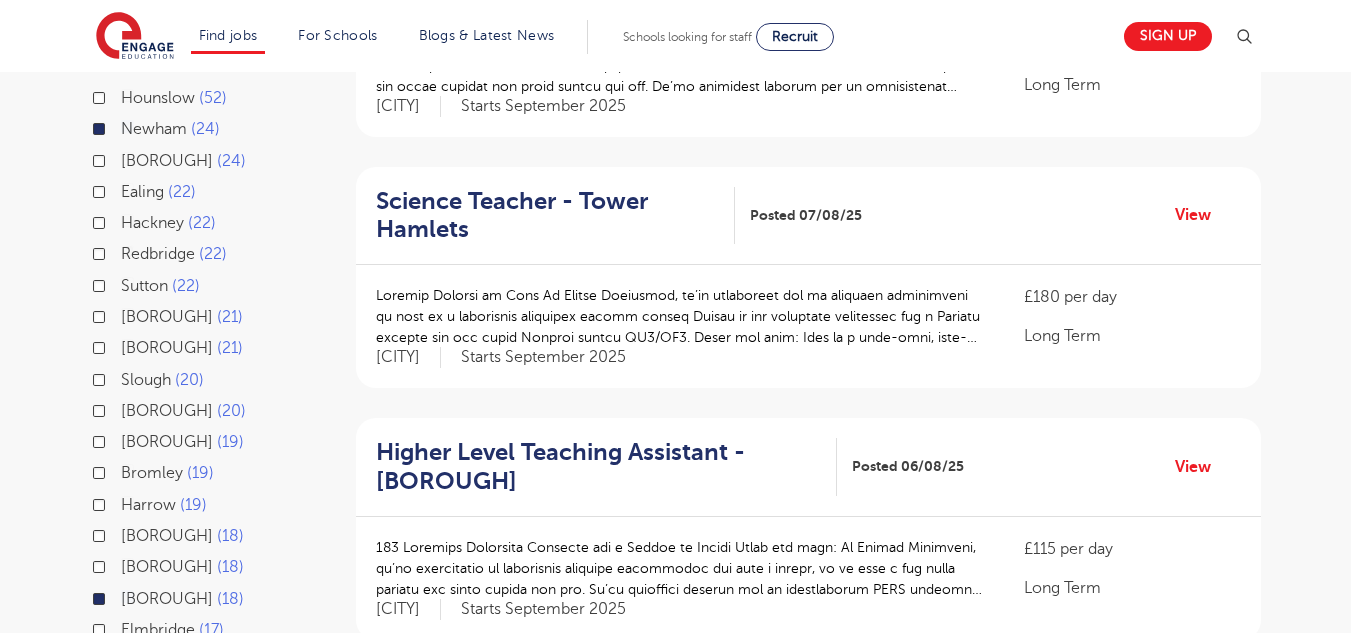 click on "Redbridge   22" at bounding box center [127, 251] 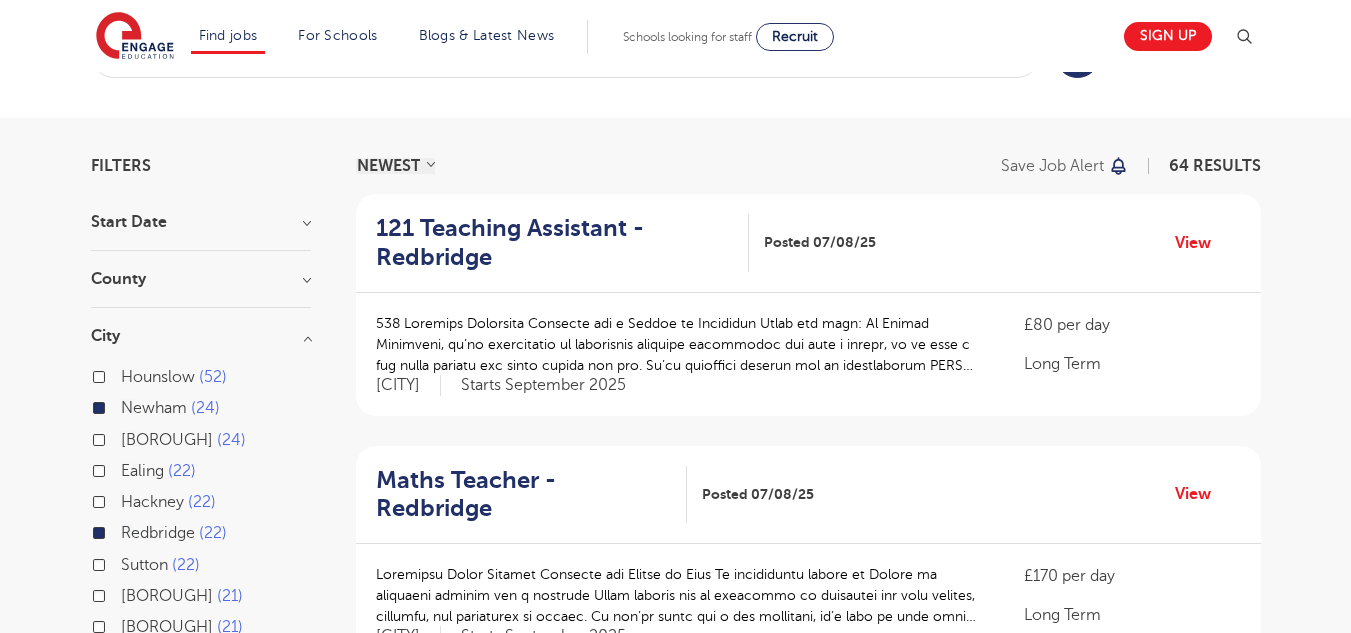 scroll, scrollTop: 5, scrollLeft: 0, axis: vertical 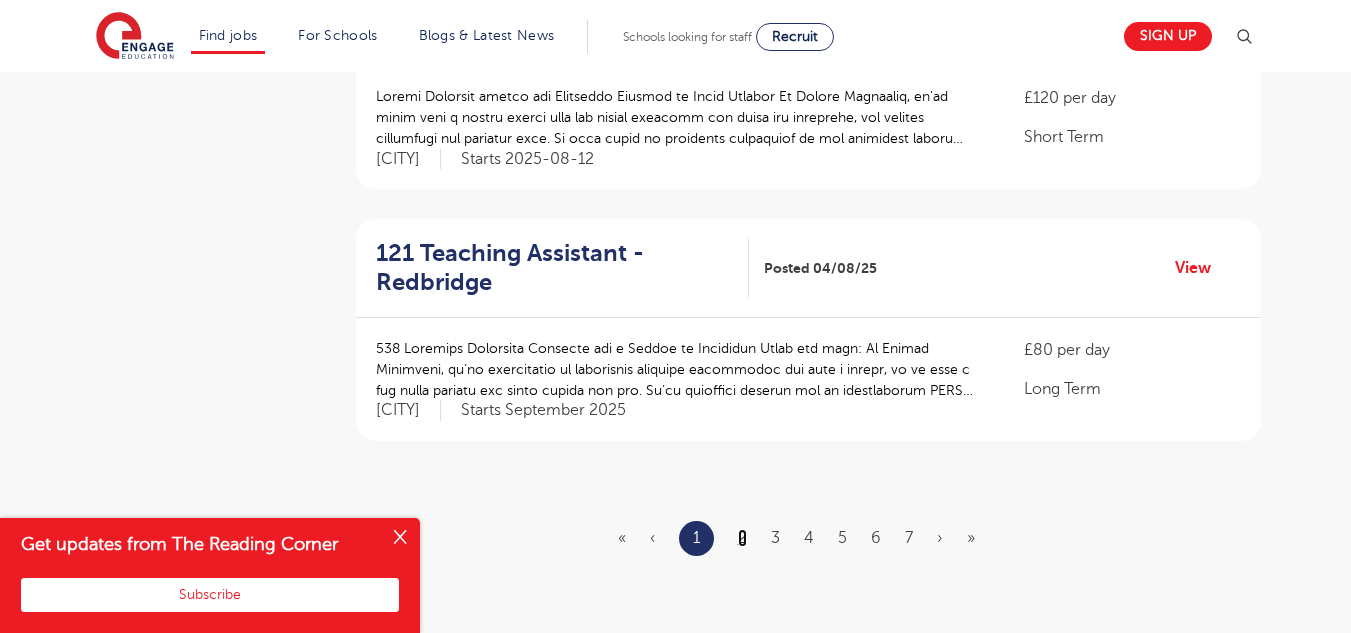 click on "2" at bounding box center [742, 538] 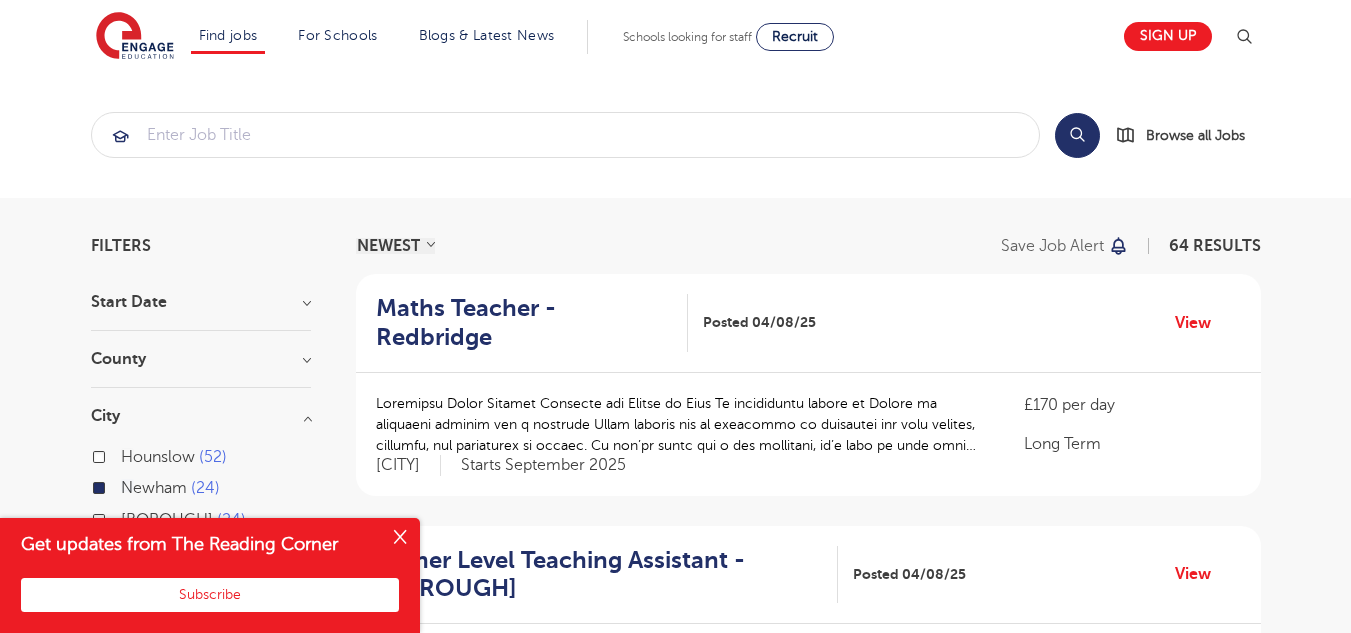 scroll, scrollTop: 553, scrollLeft: 0, axis: vertical 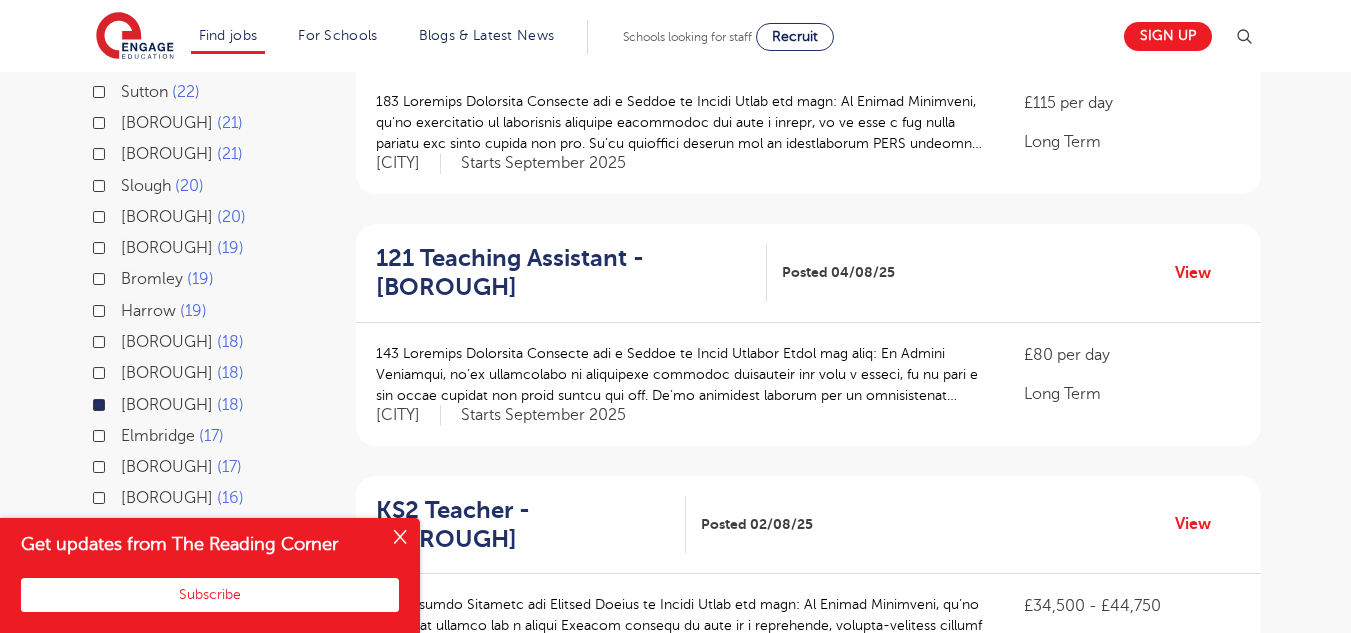click at bounding box center (400, 538) 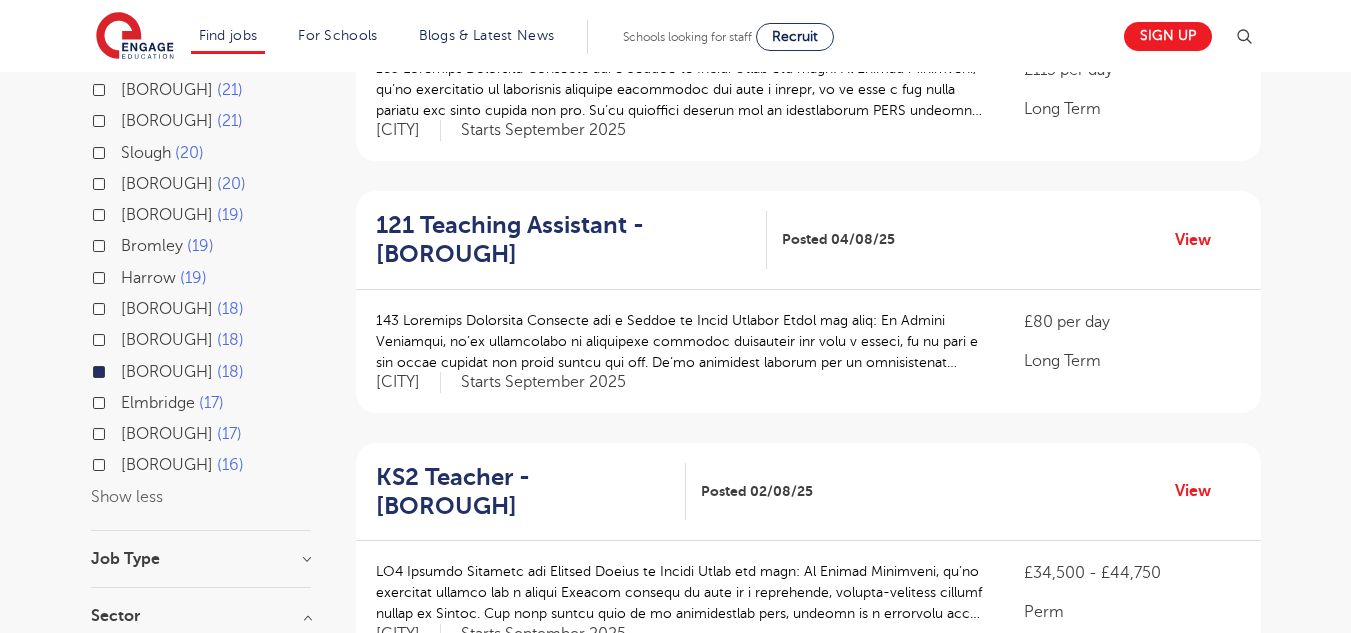scroll, scrollTop: 1106, scrollLeft: 0, axis: vertical 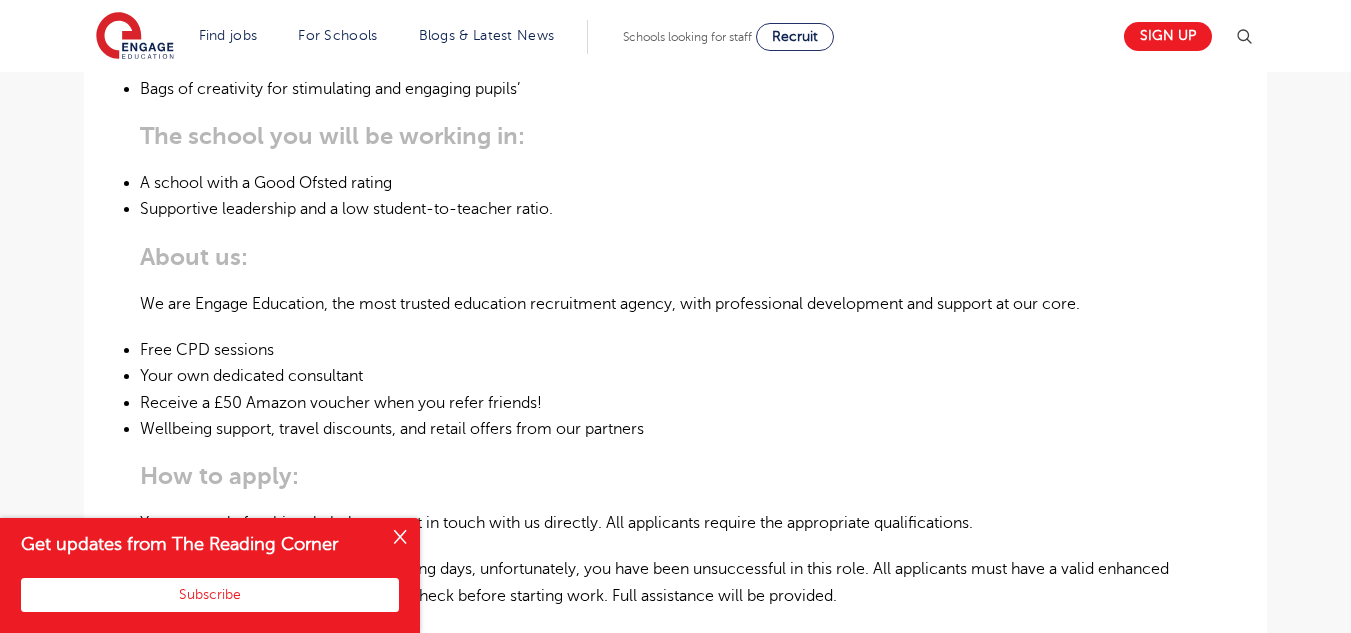 click at bounding box center (400, 538) 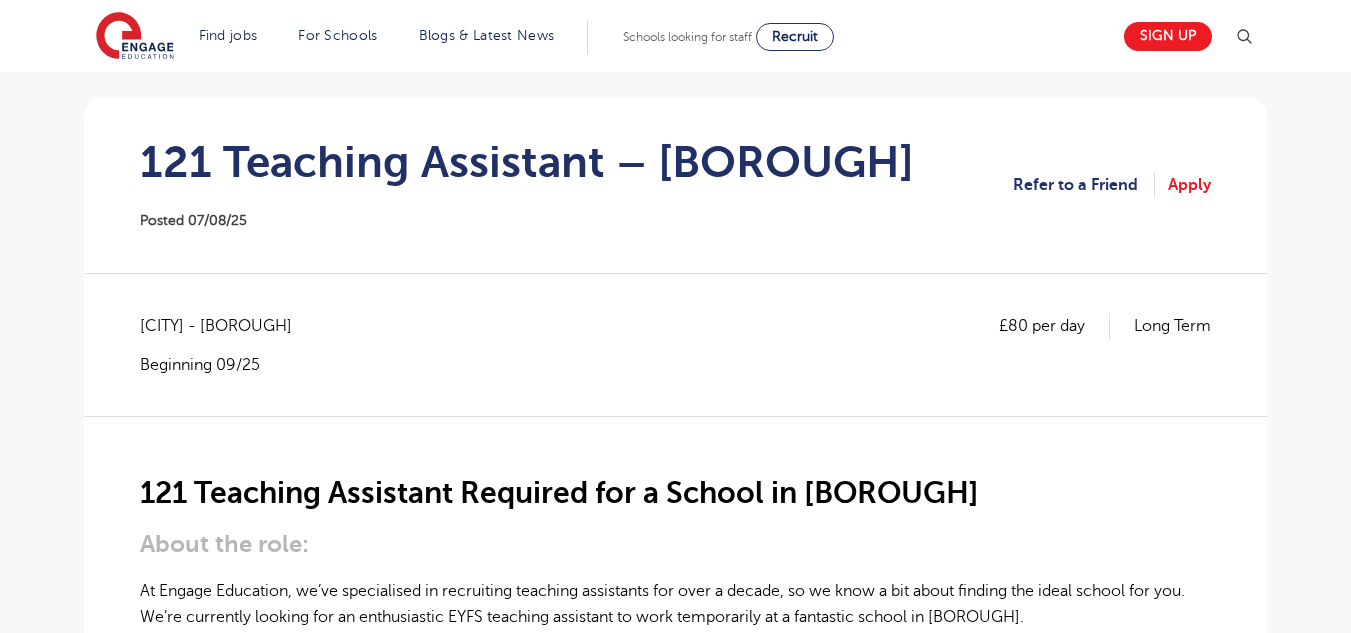 scroll, scrollTop: 171, scrollLeft: 0, axis: vertical 